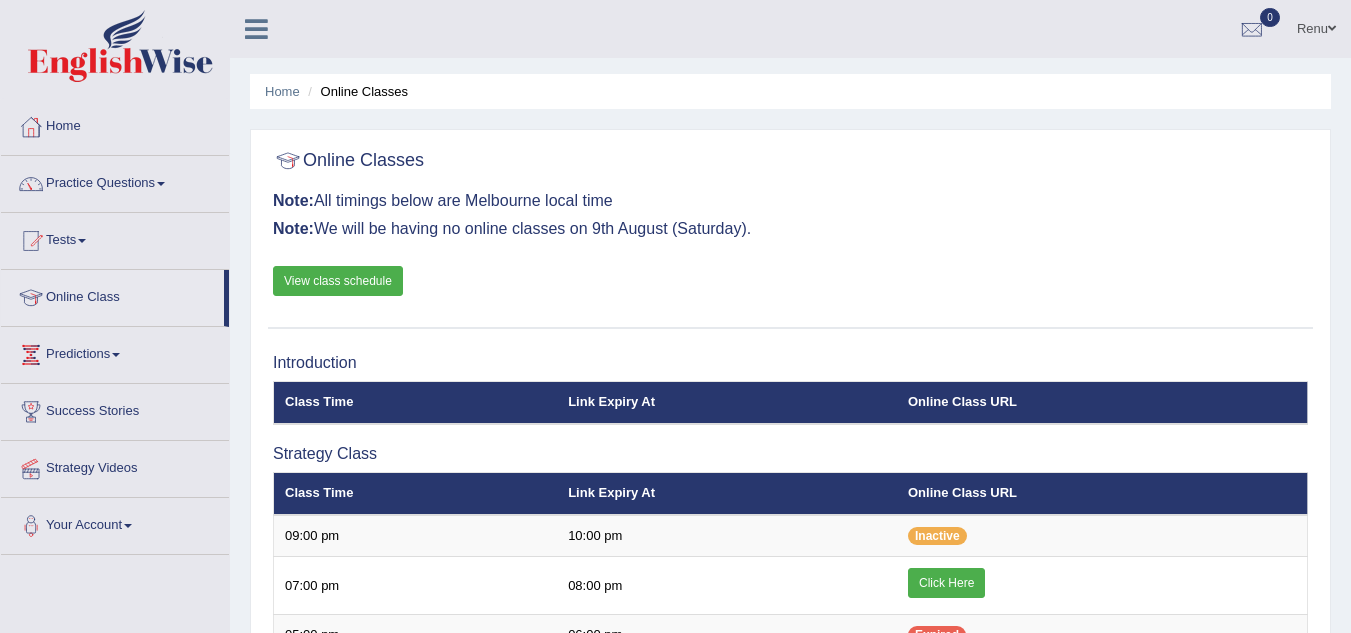 scroll, scrollTop: 0, scrollLeft: 0, axis: both 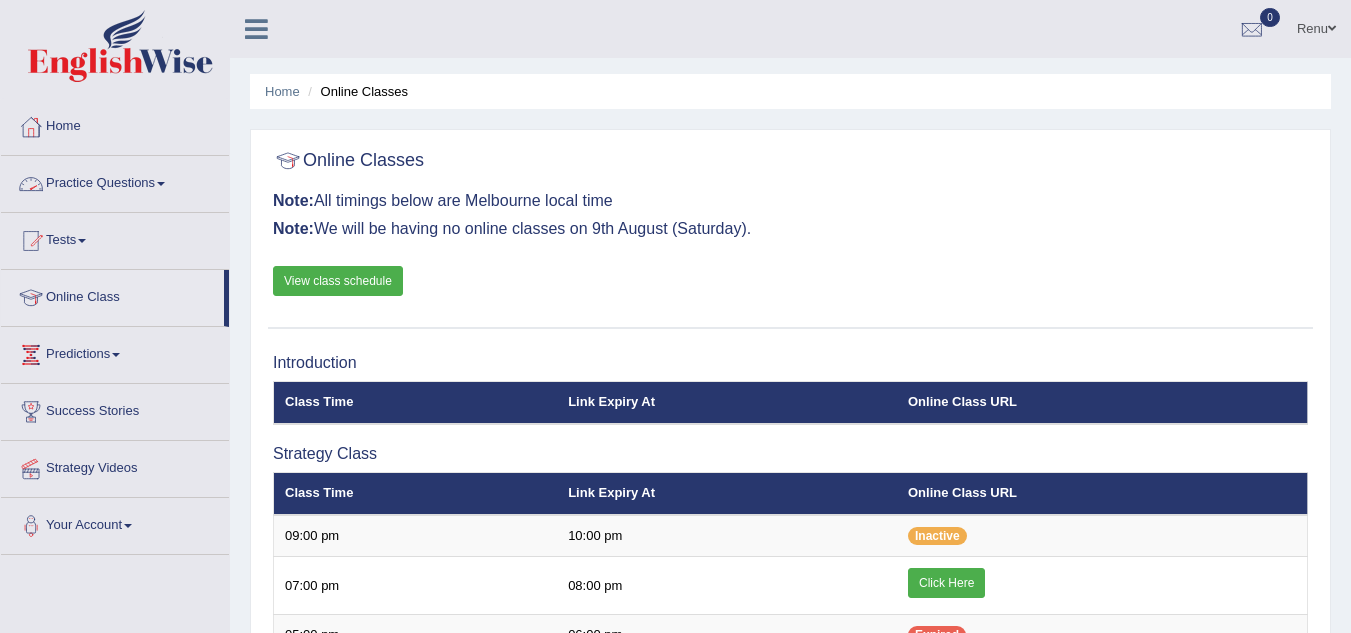 click on "Practice Questions" at bounding box center [115, 181] 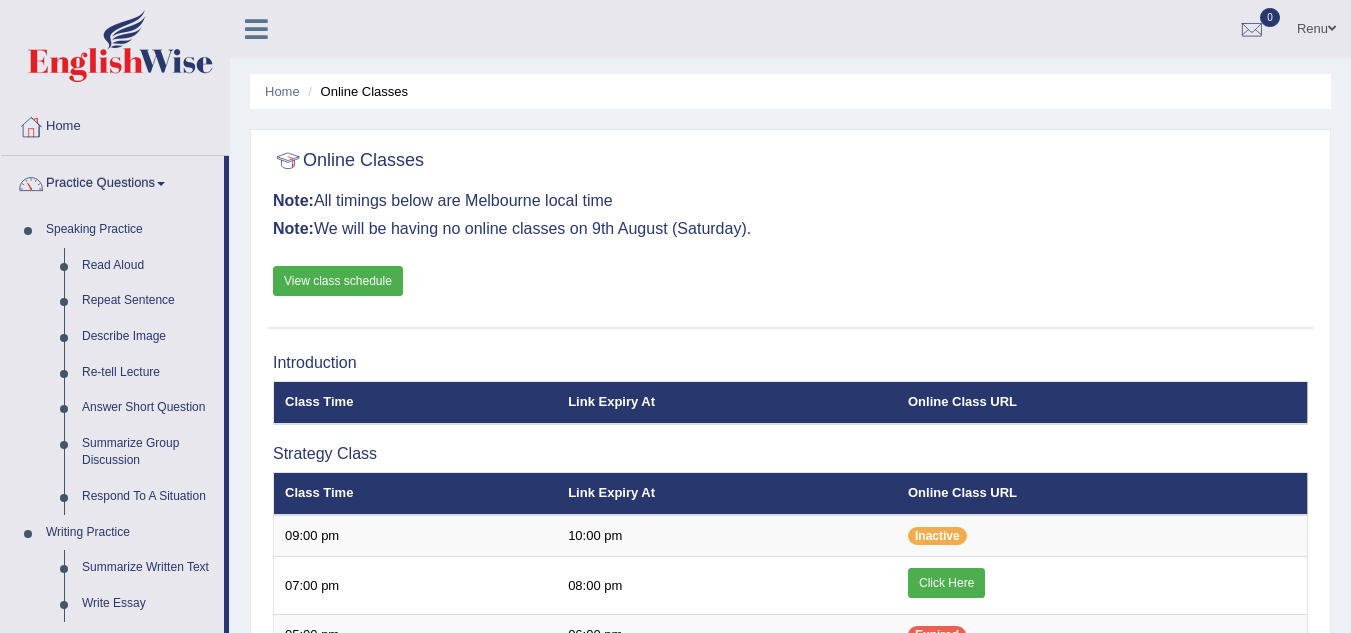 scroll, scrollTop: 553, scrollLeft: 0, axis: vertical 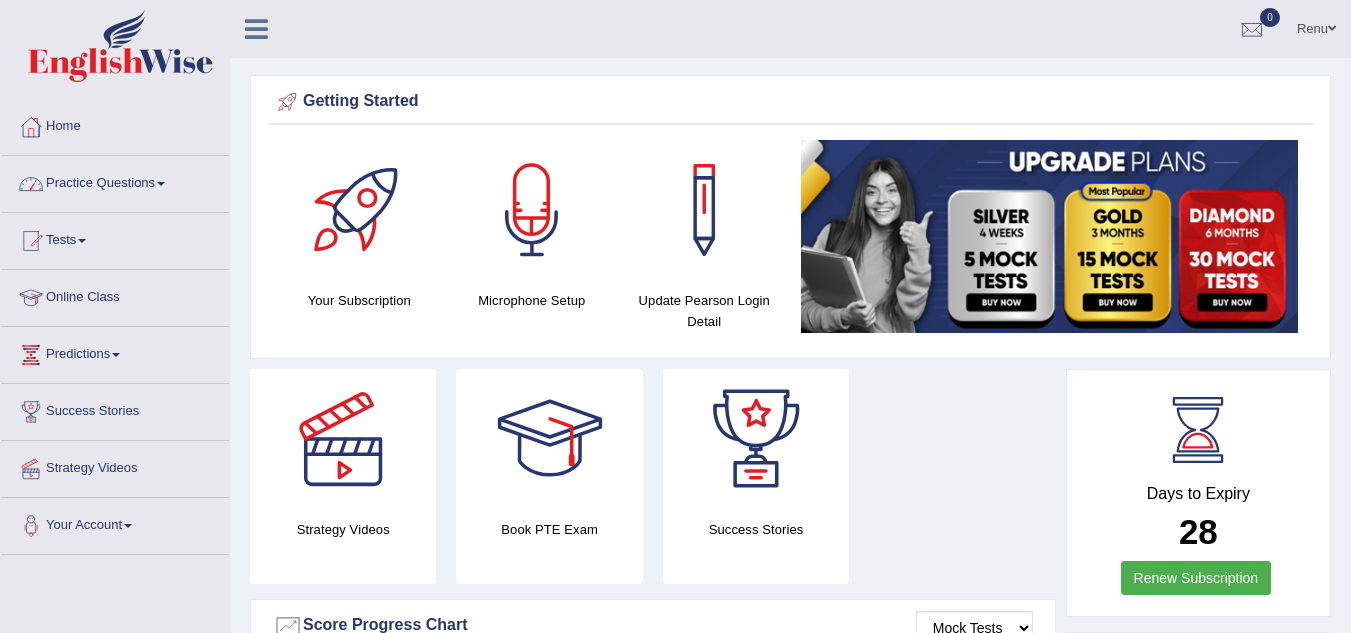 click on "Practice Questions" at bounding box center [115, 181] 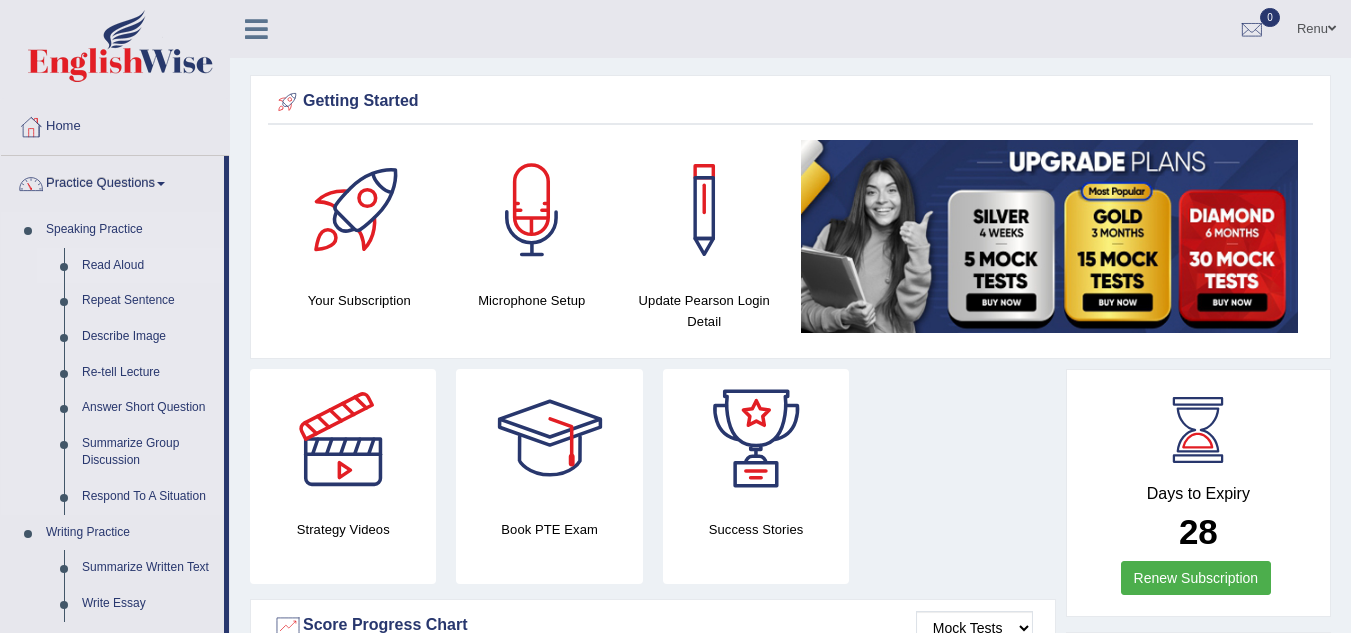 click on "Read Aloud" at bounding box center (148, 266) 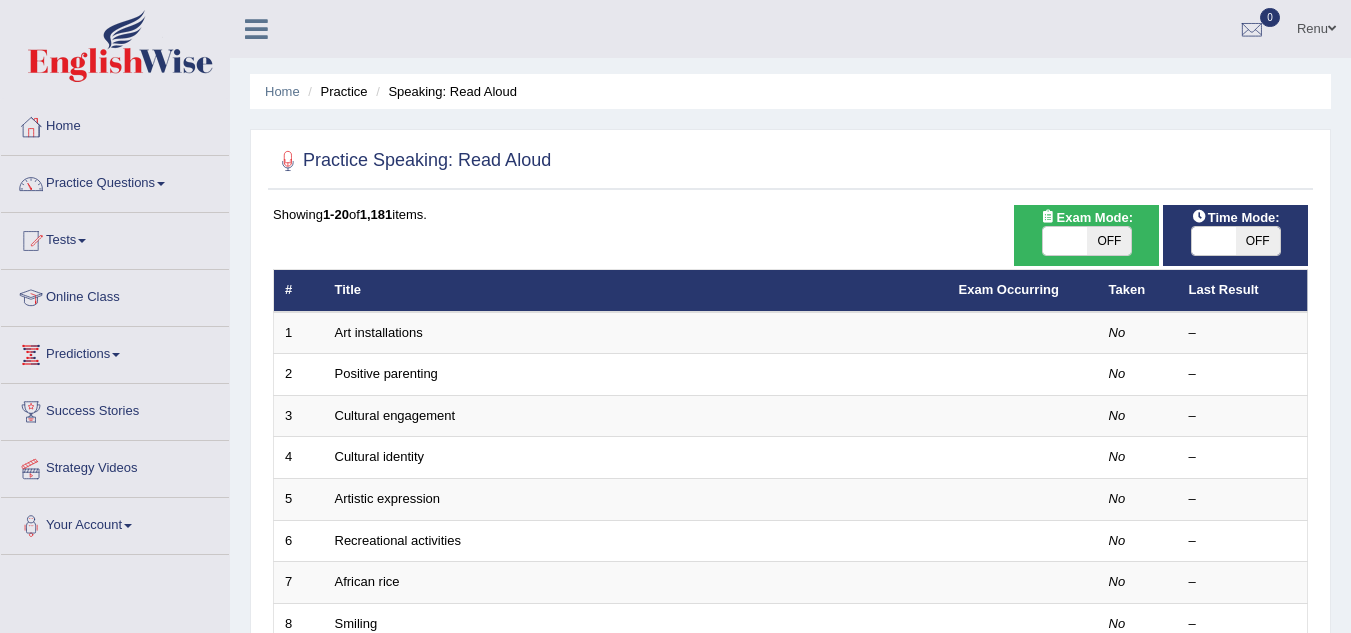 scroll, scrollTop: 0, scrollLeft: 0, axis: both 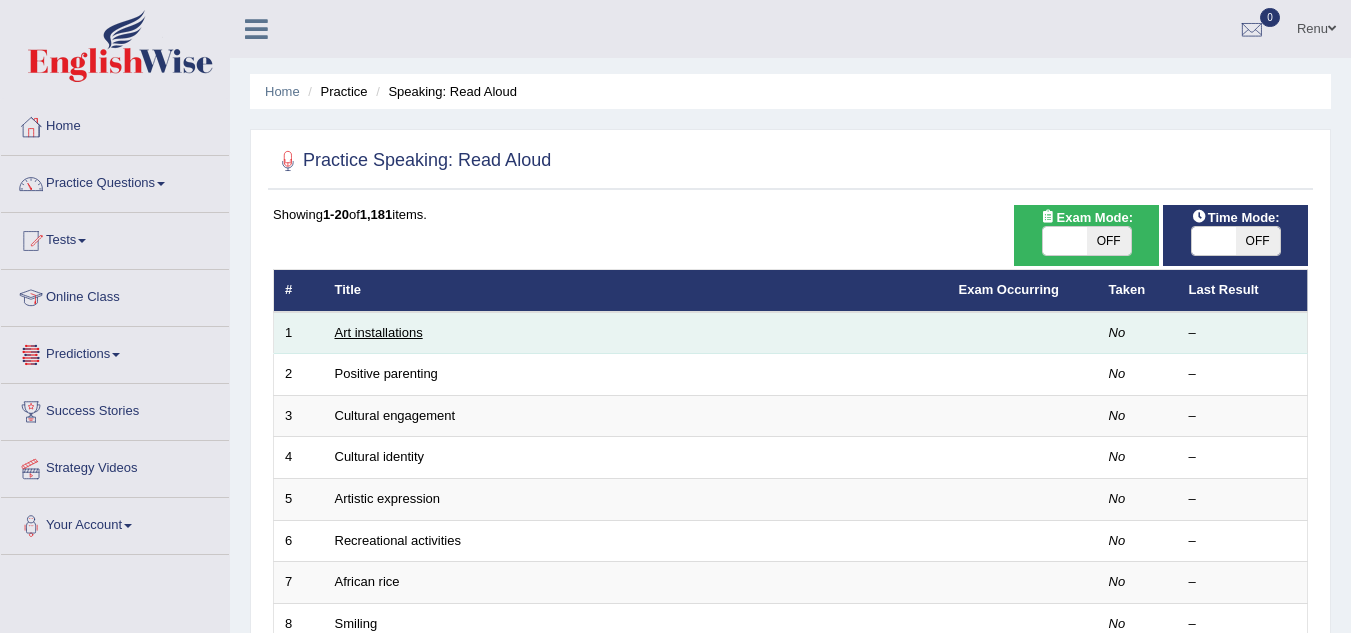 click on "Art installations" at bounding box center (379, 332) 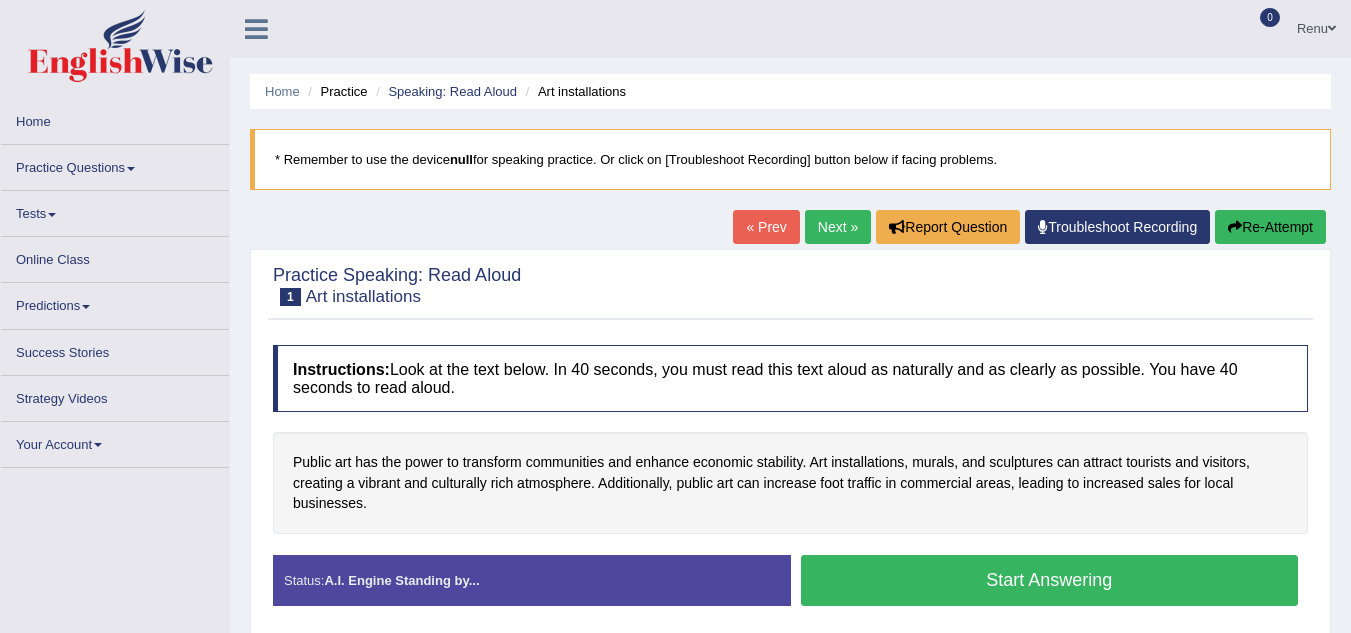 scroll, scrollTop: 0, scrollLeft: 0, axis: both 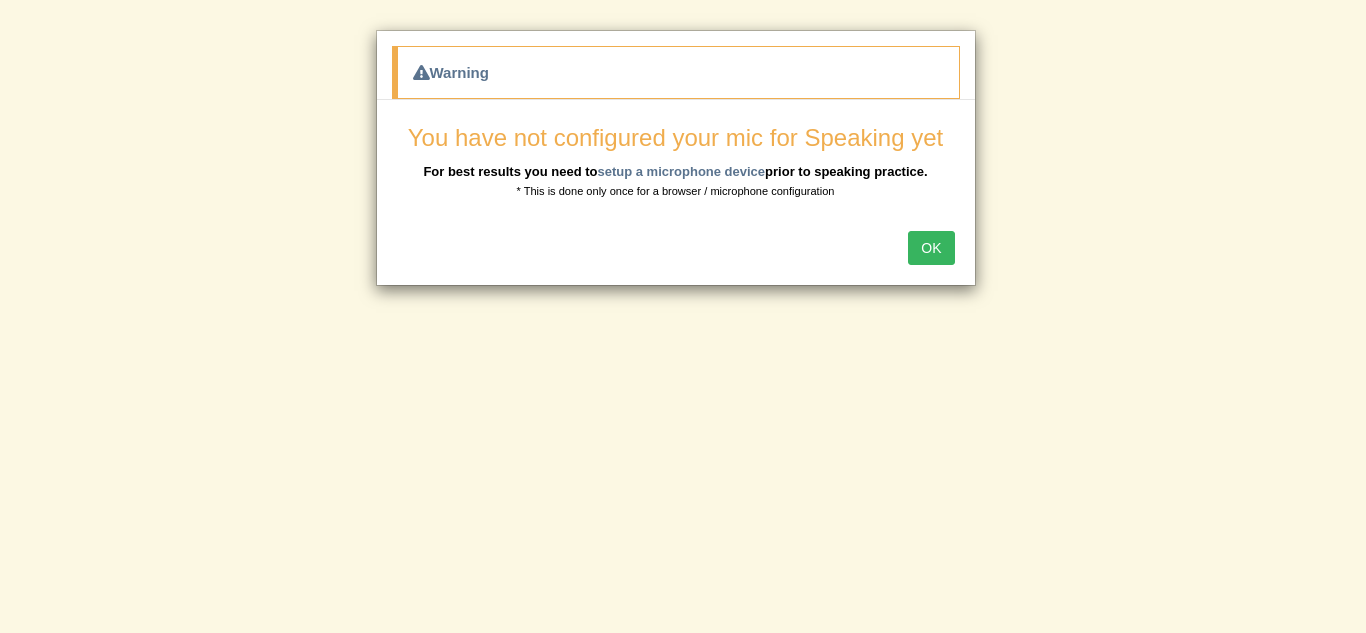 click on "OK" at bounding box center [931, 248] 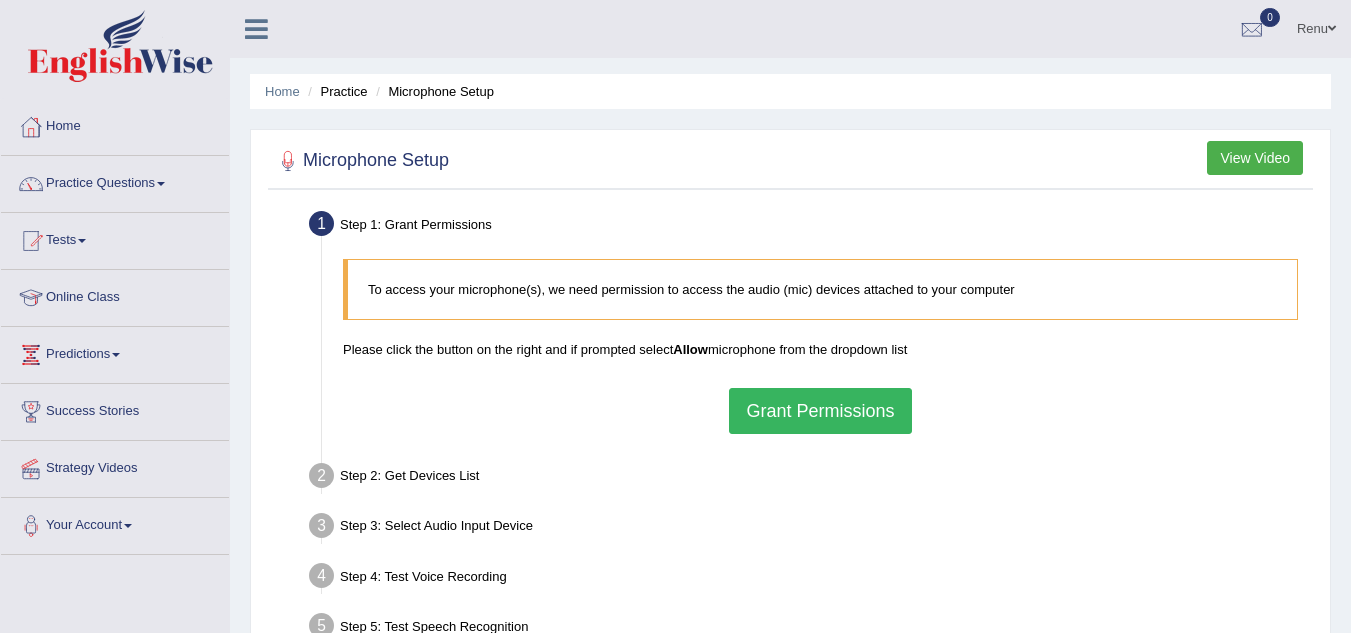 scroll, scrollTop: 0, scrollLeft: 0, axis: both 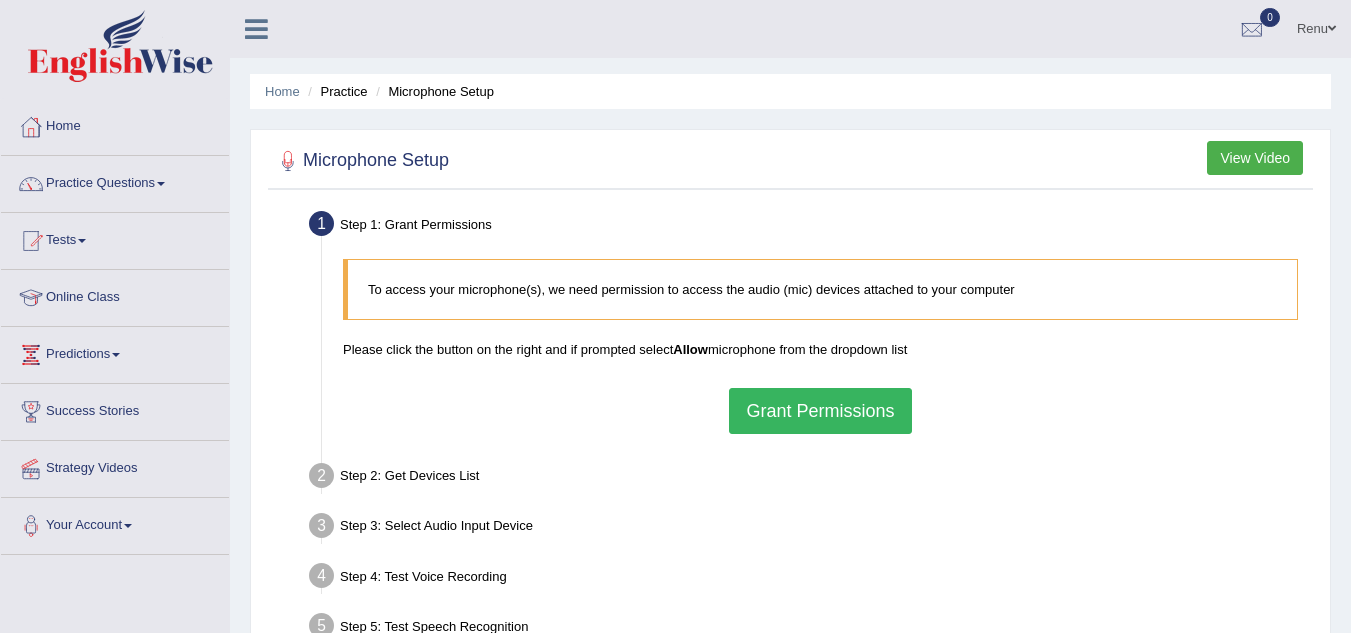 click on "Grant Permissions" at bounding box center (820, 411) 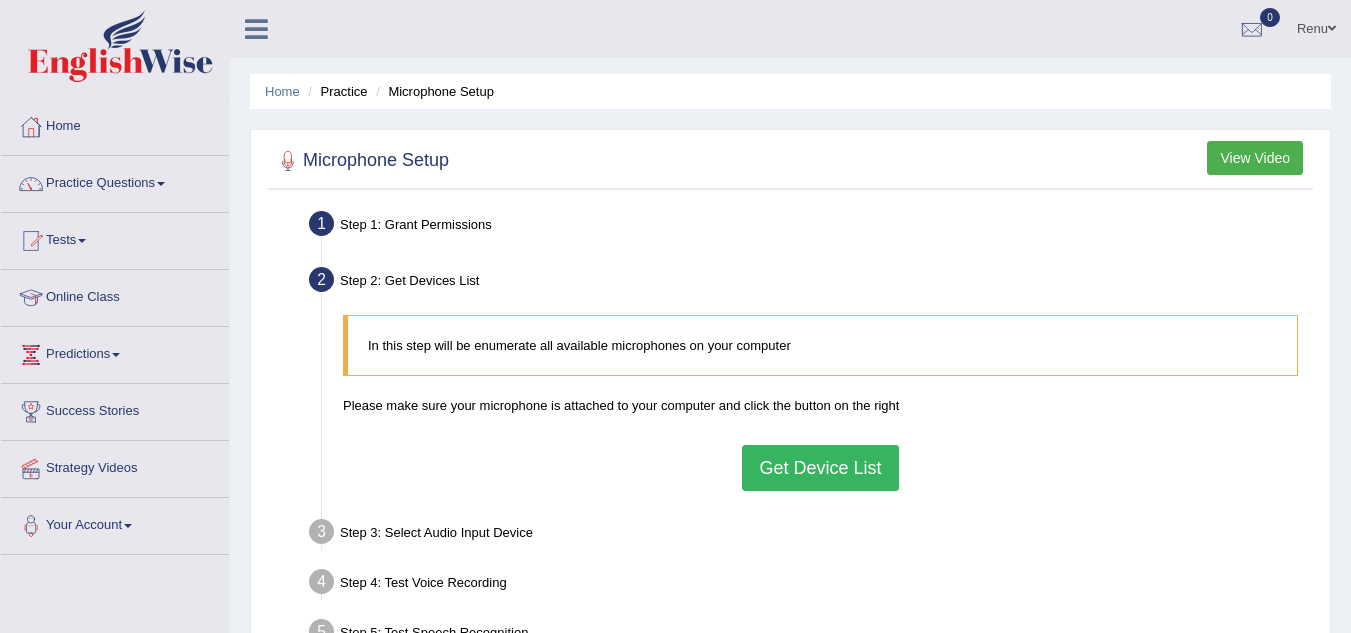 click on "Get Device List" at bounding box center [820, 468] 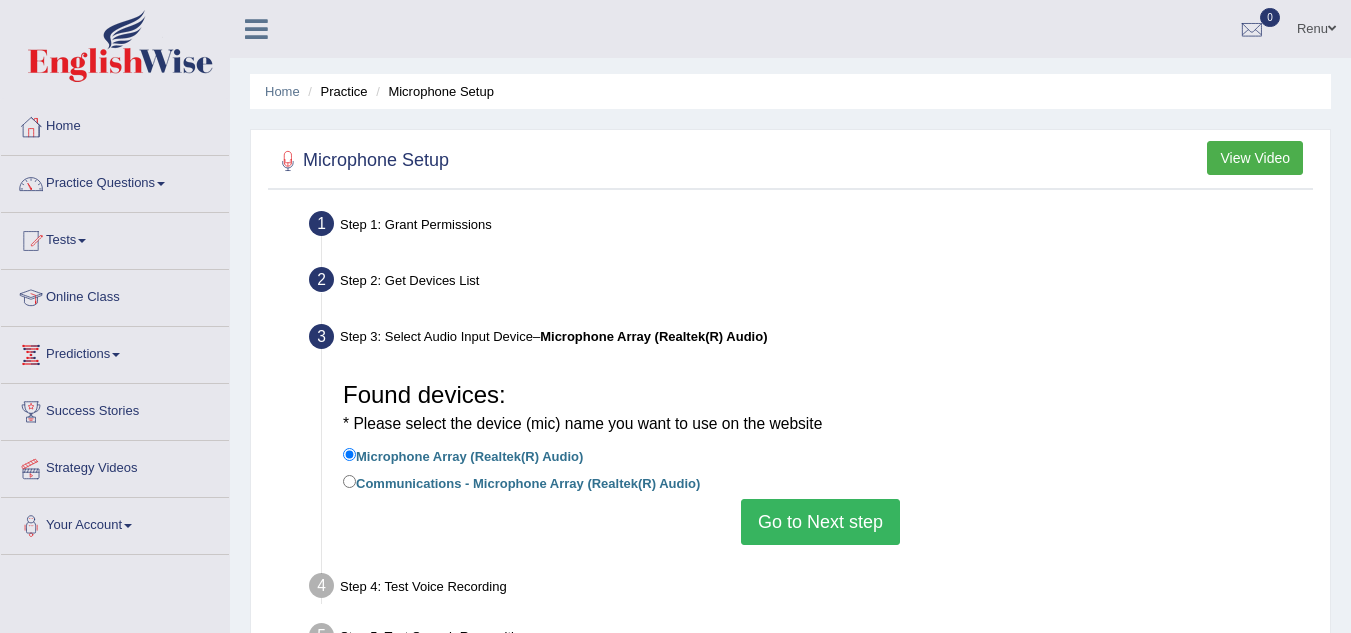 click on "Go to Next step" at bounding box center (820, 522) 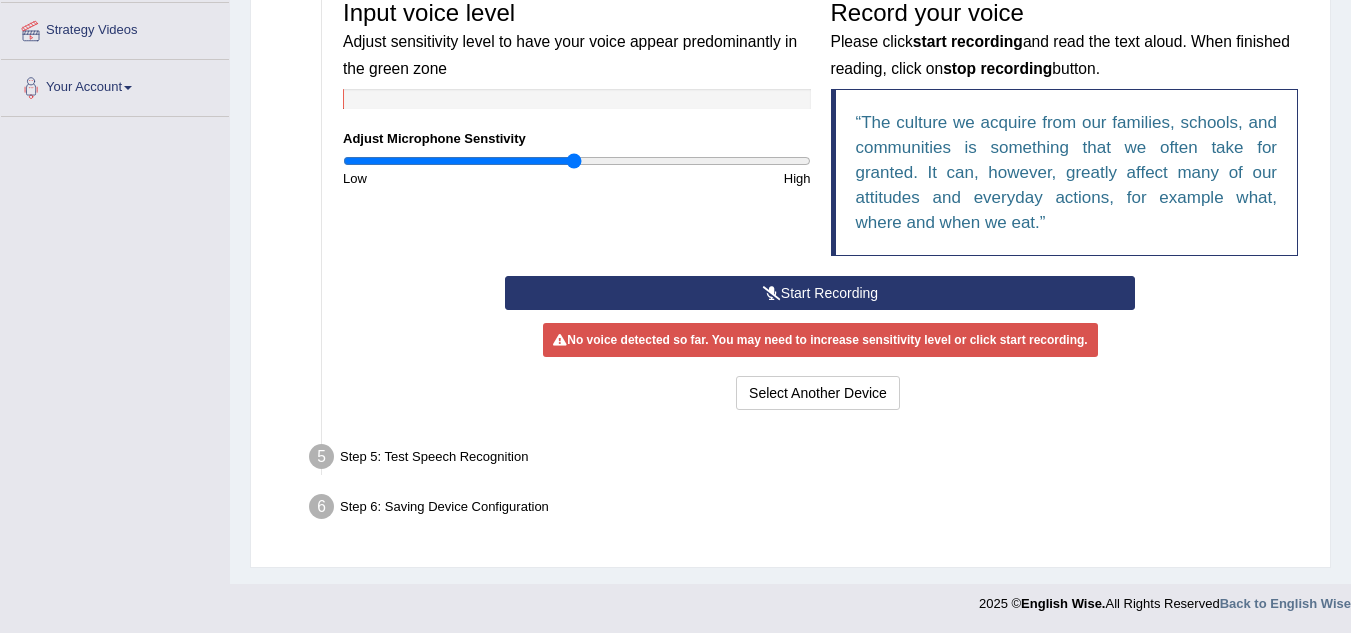 scroll, scrollTop: 439, scrollLeft: 0, axis: vertical 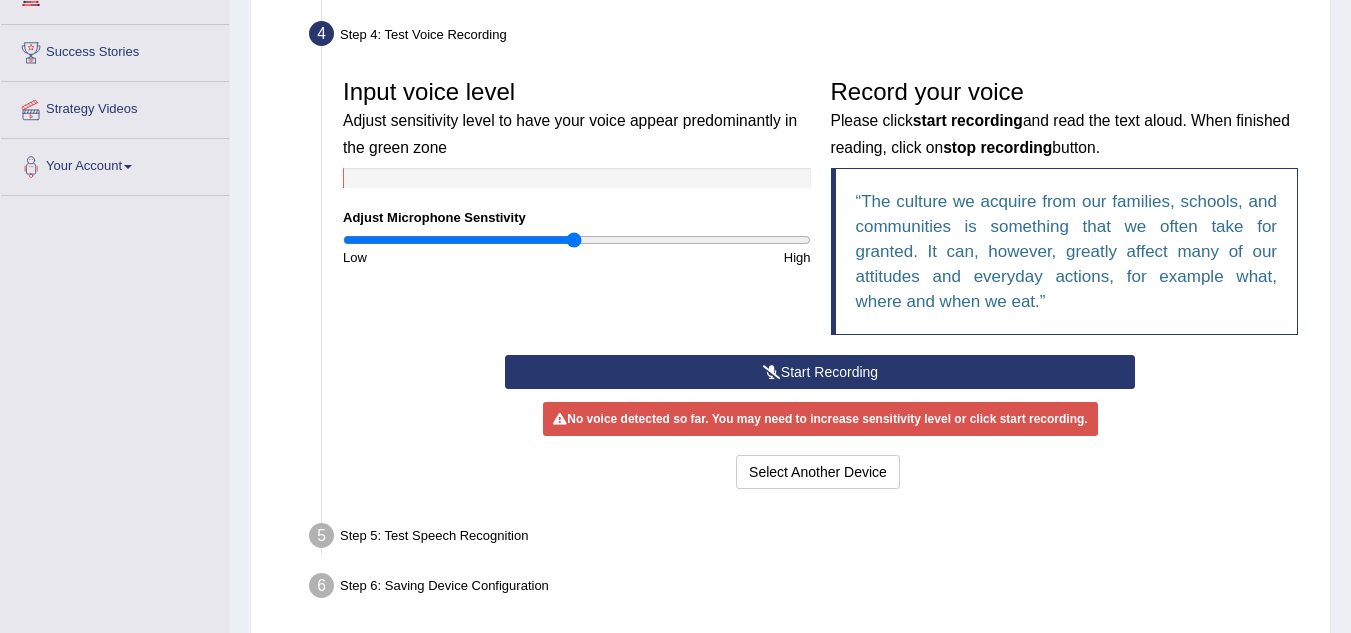 click on "Start Recording" at bounding box center [820, 372] 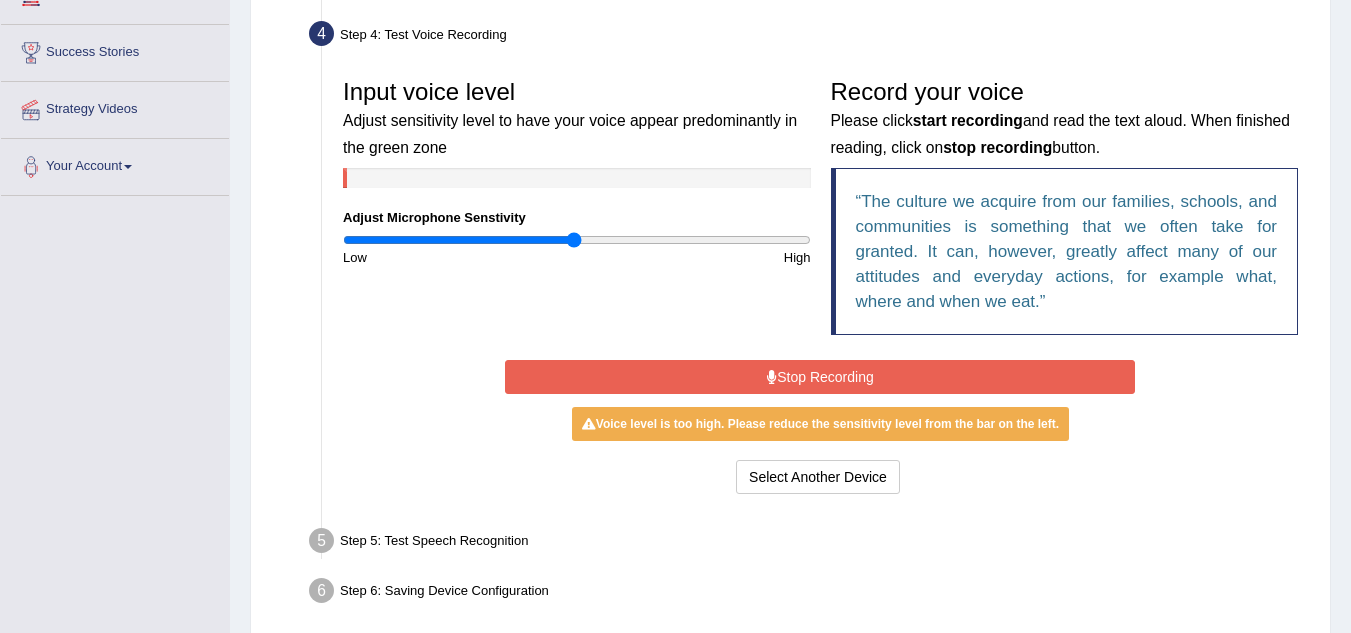 click on "Stop Recording" at bounding box center [820, 377] 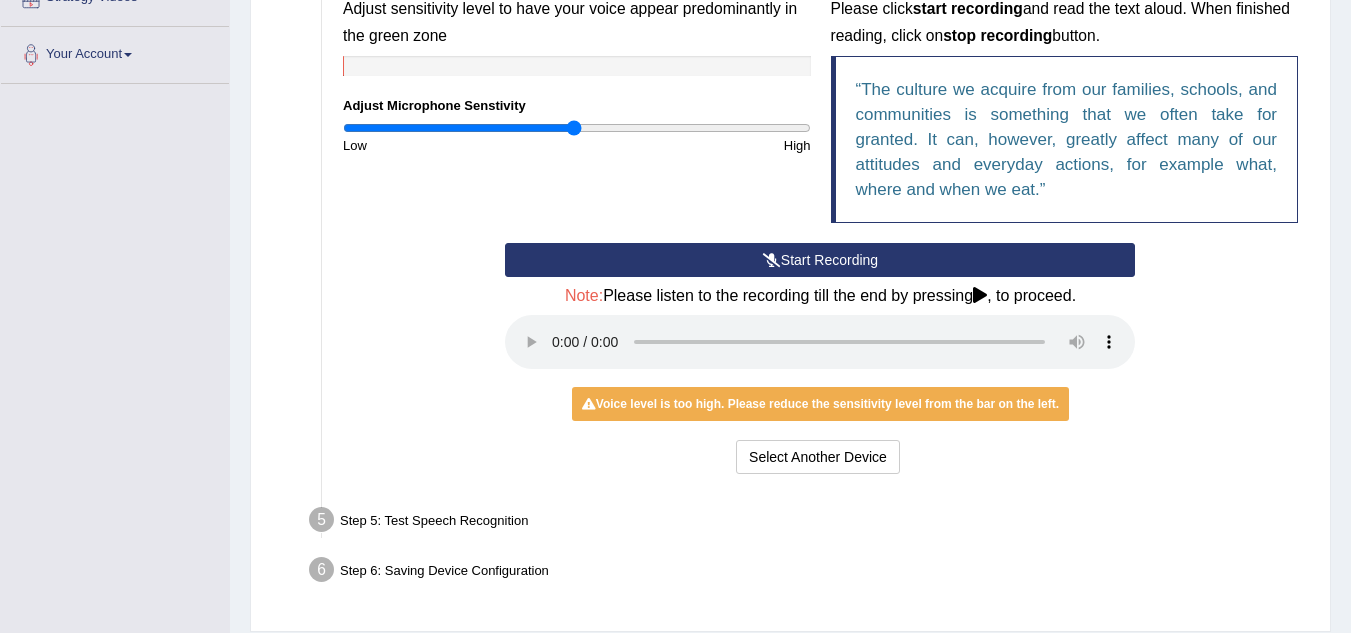 scroll, scrollTop: 535, scrollLeft: 0, axis: vertical 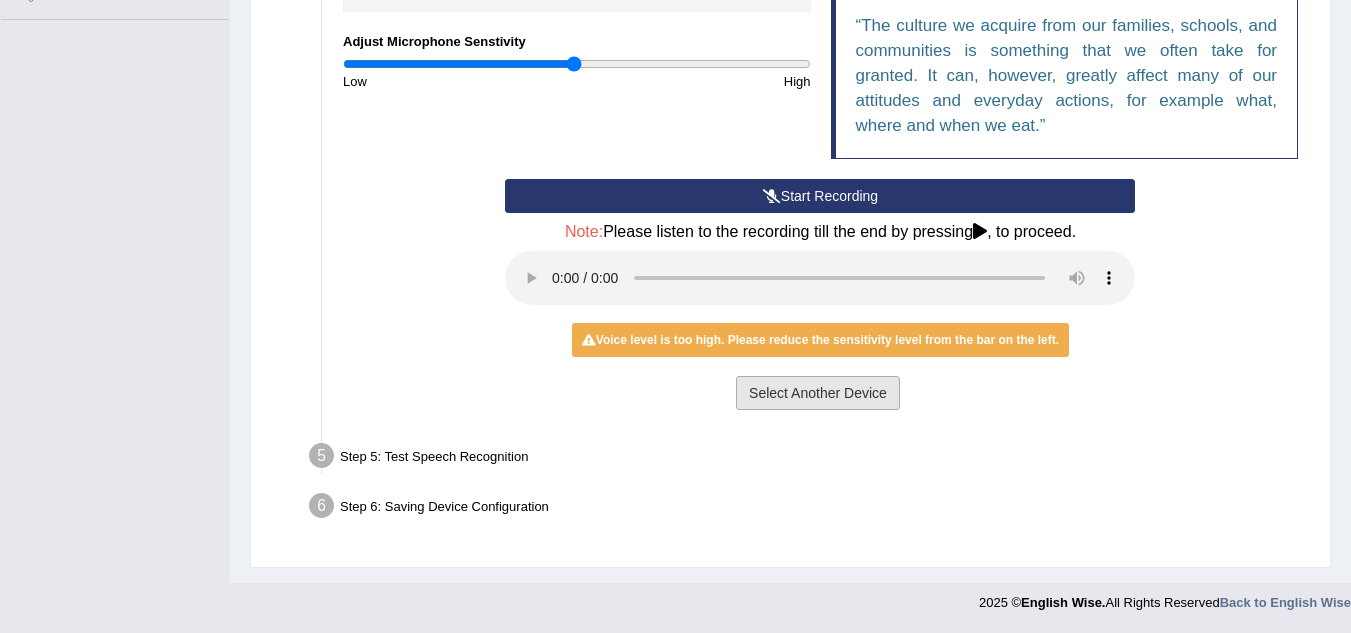 click on "Select Another Device" at bounding box center [818, 393] 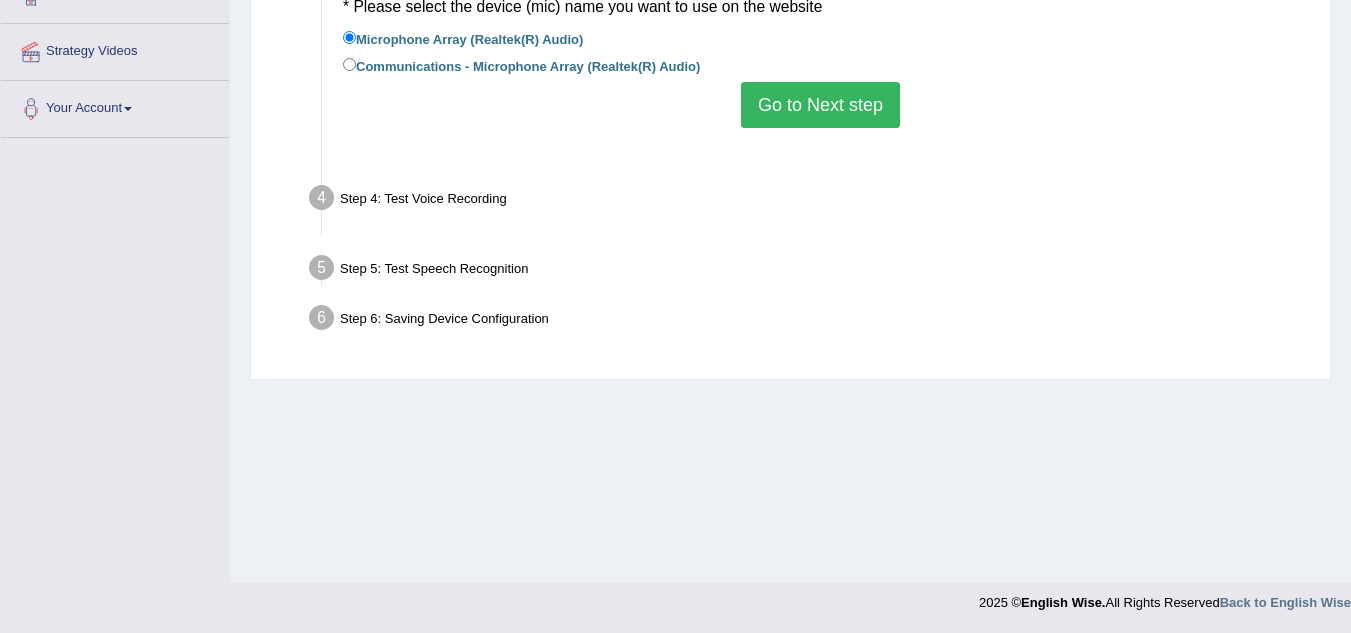 scroll, scrollTop: 417, scrollLeft: 0, axis: vertical 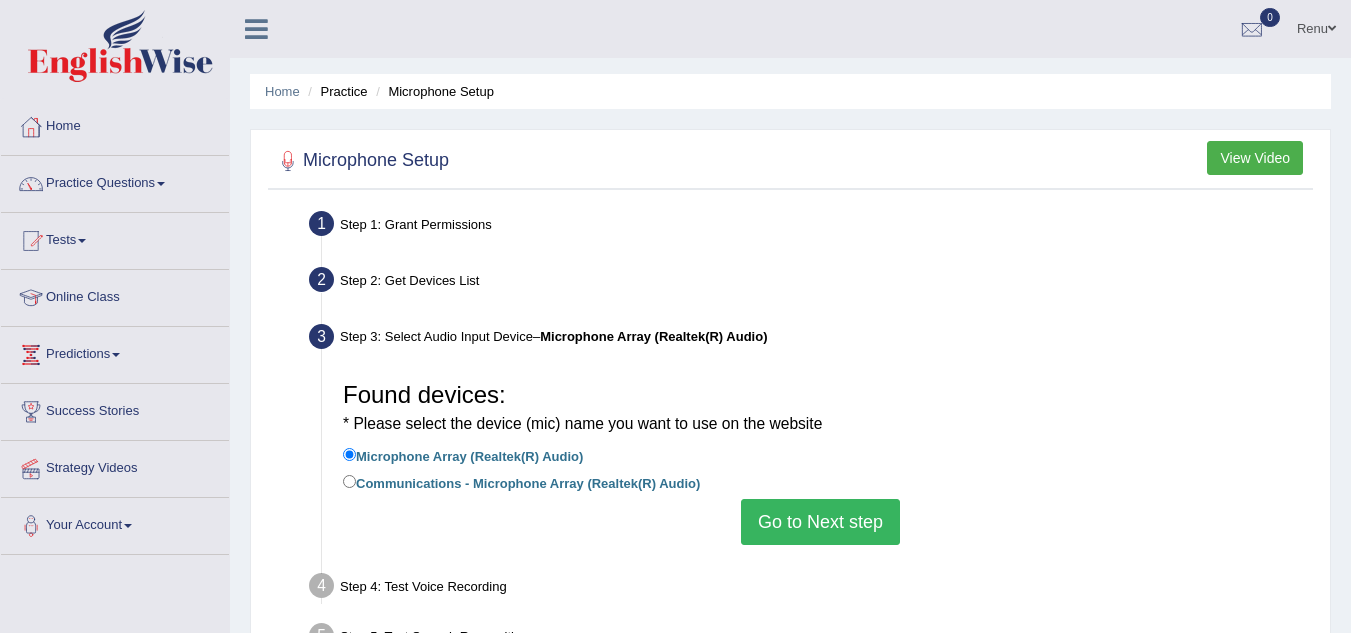 click on "Go to Next step" at bounding box center [820, 522] 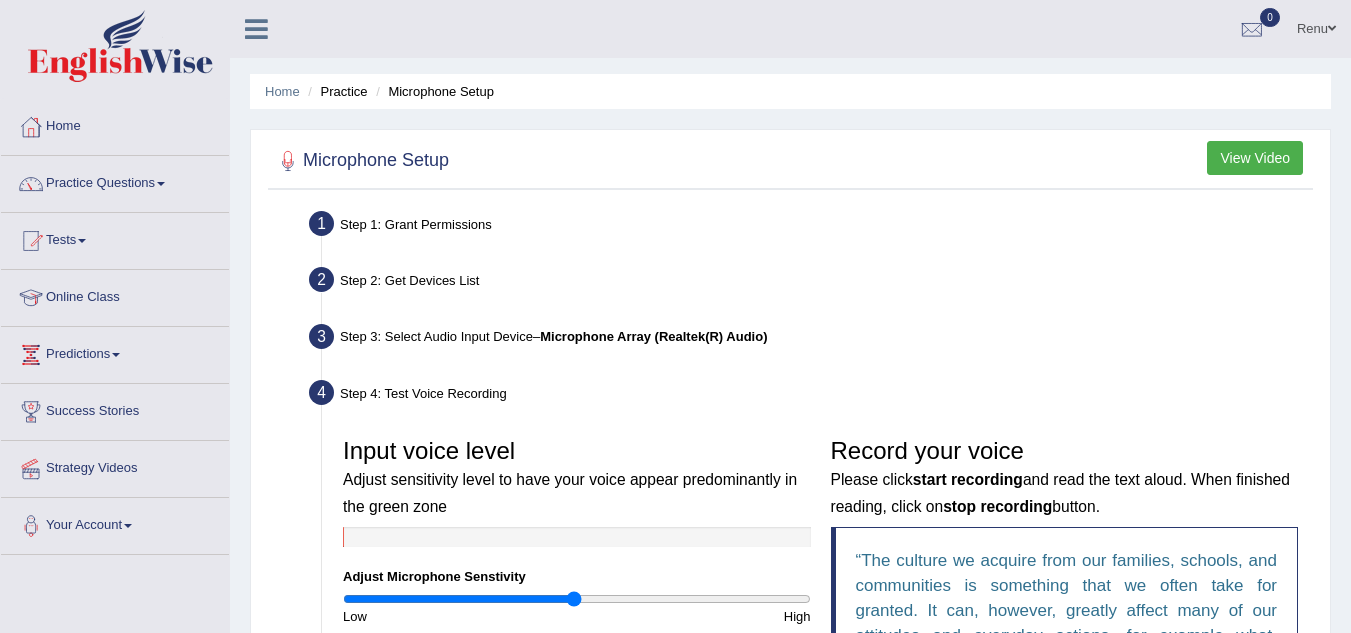 scroll, scrollTop: 439, scrollLeft: 0, axis: vertical 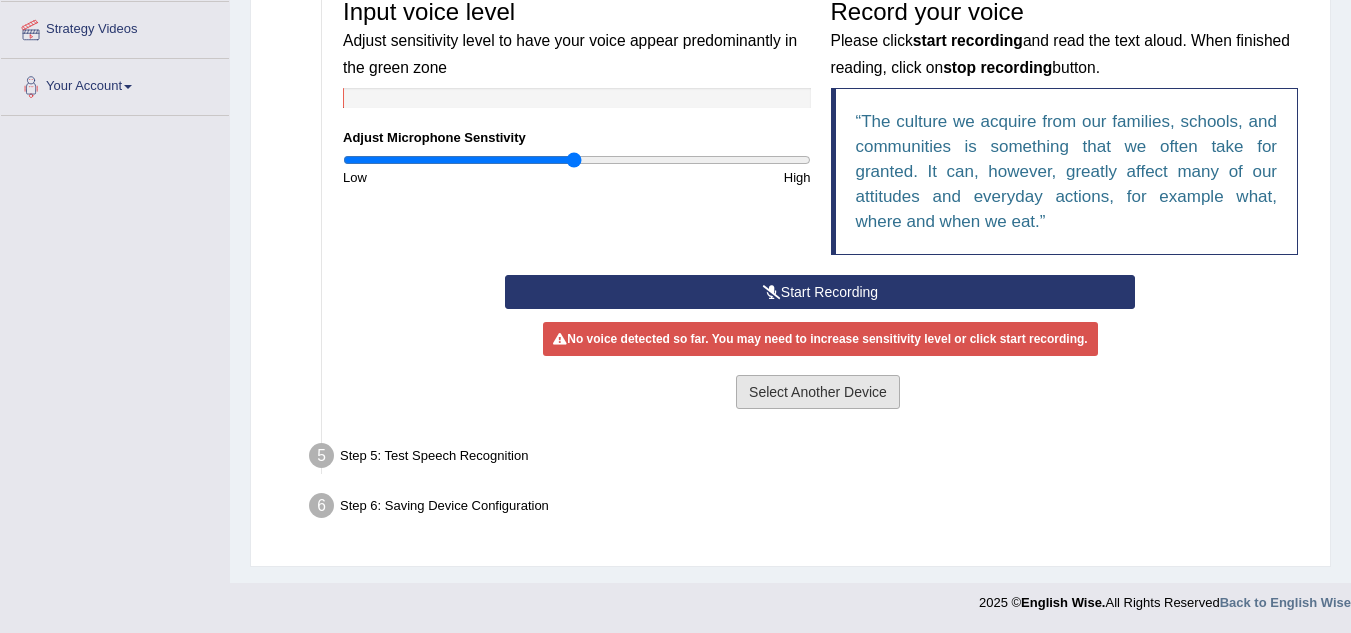 click on "Select Another Device" at bounding box center [818, 392] 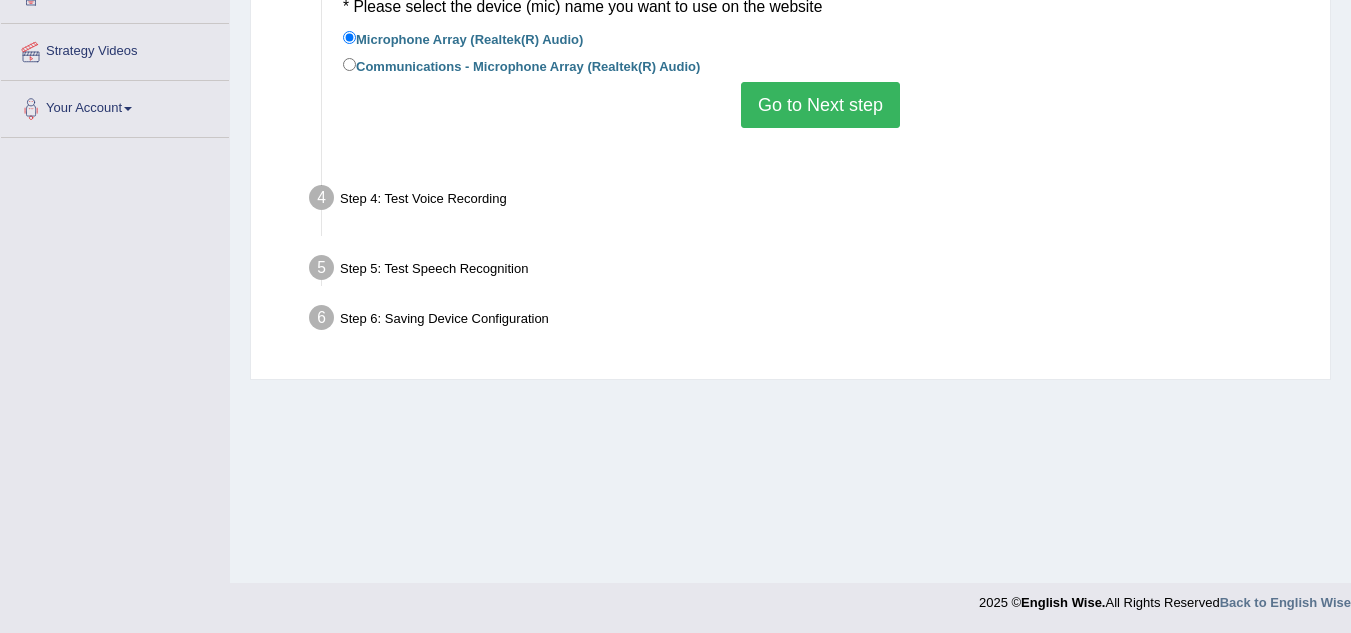 scroll, scrollTop: 417, scrollLeft: 0, axis: vertical 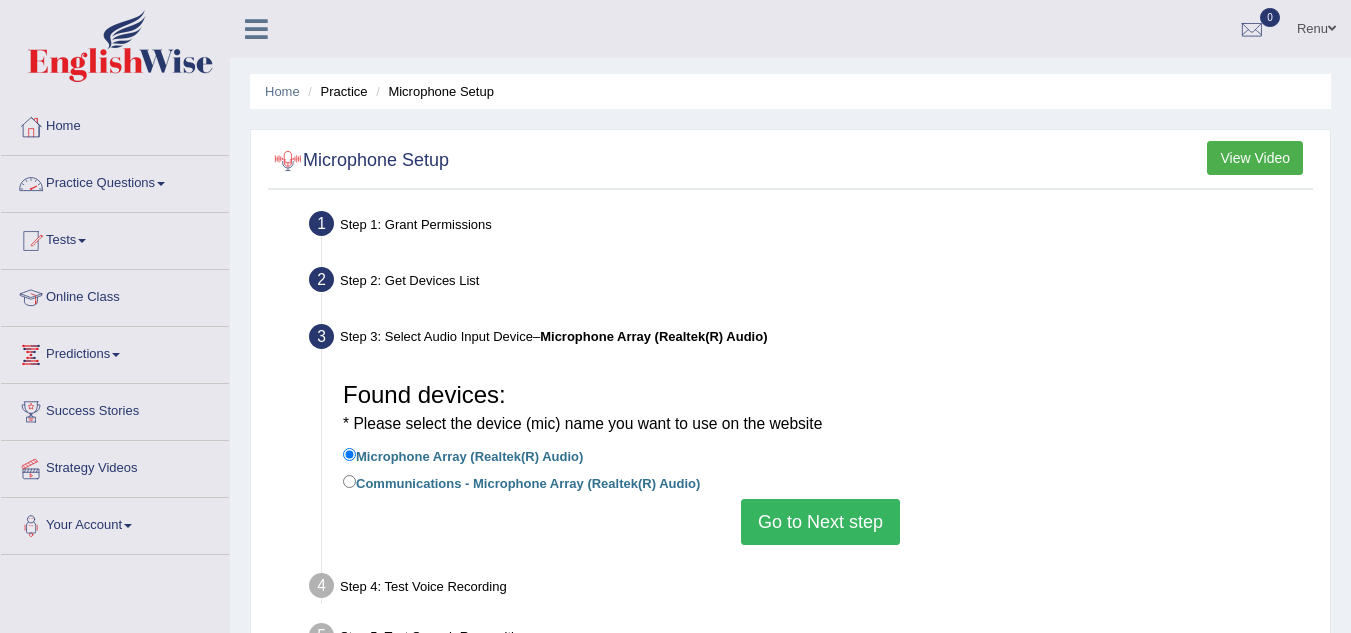 click on "Practice Questions" at bounding box center (115, 181) 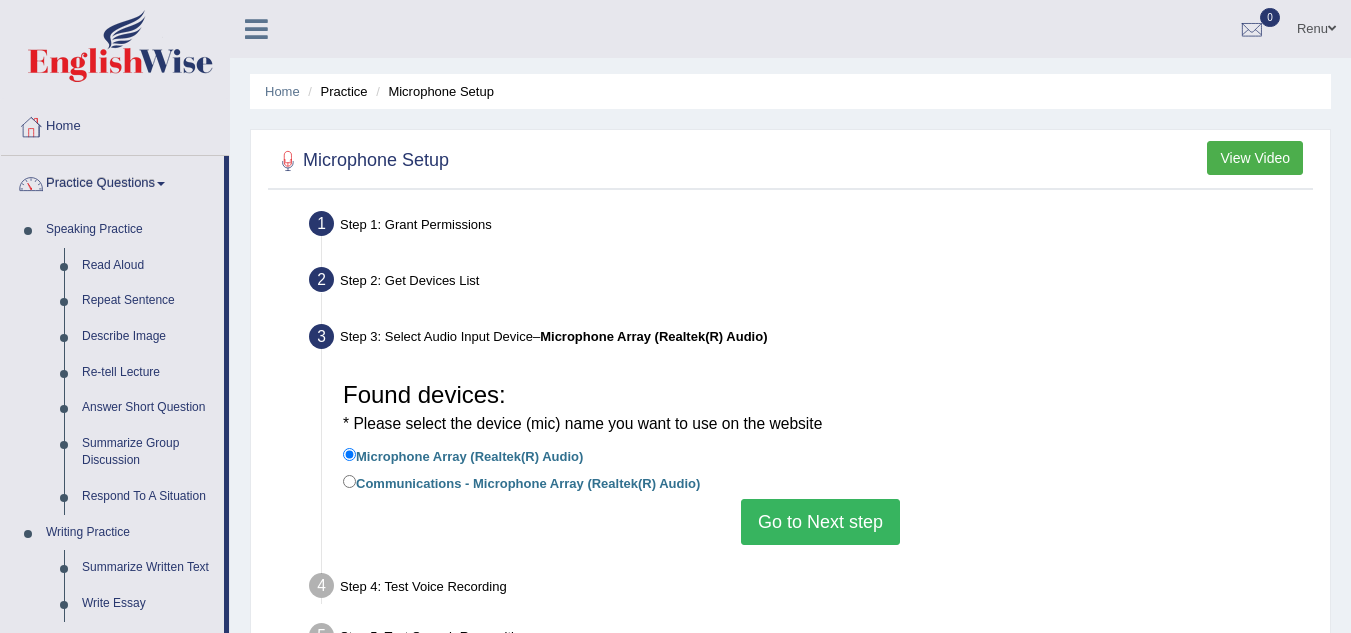 click on "Communications - Microphone Array (Realtek(R) Audio)" at bounding box center (521, 482) 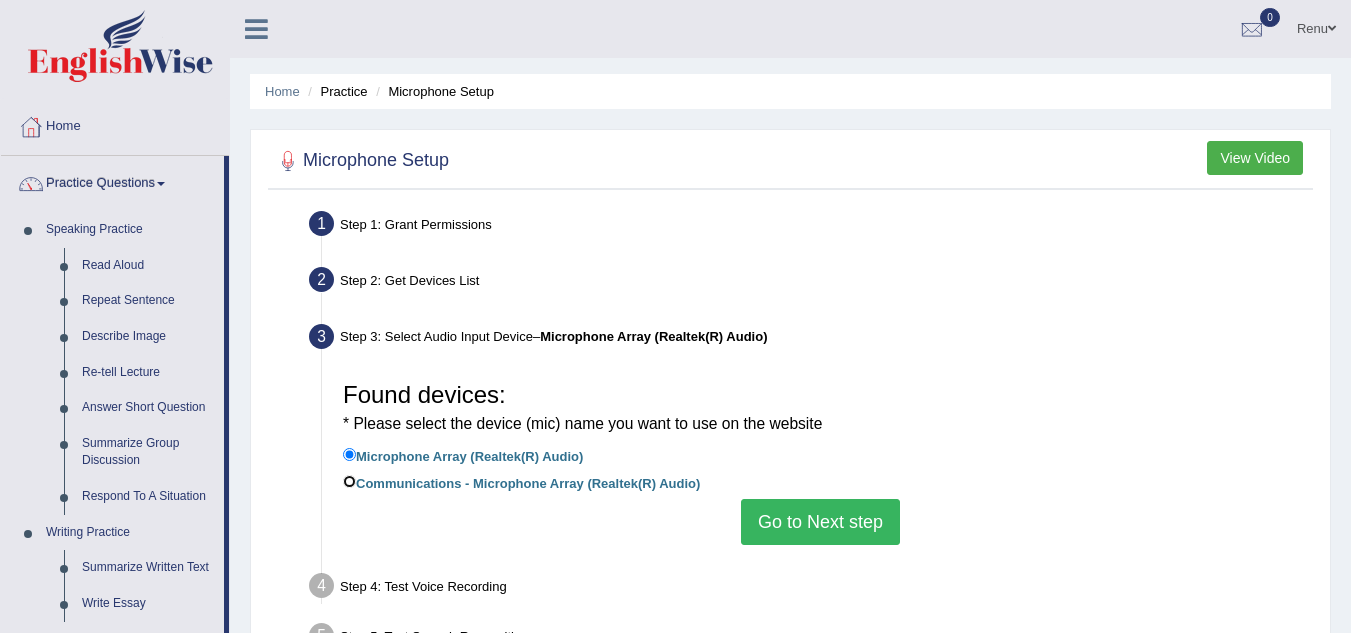 click on "Communications - Microphone Array (Realtek(R) Audio)" at bounding box center [349, 481] 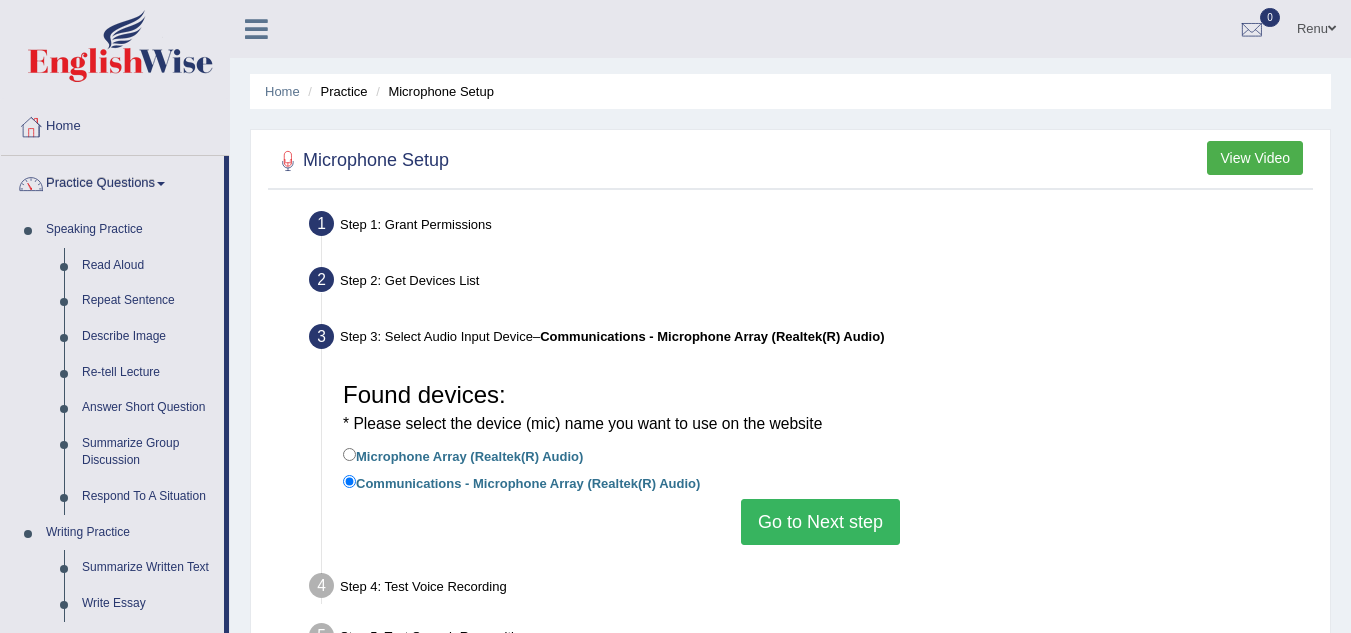 click on "Go to Next step" at bounding box center [820, 522] 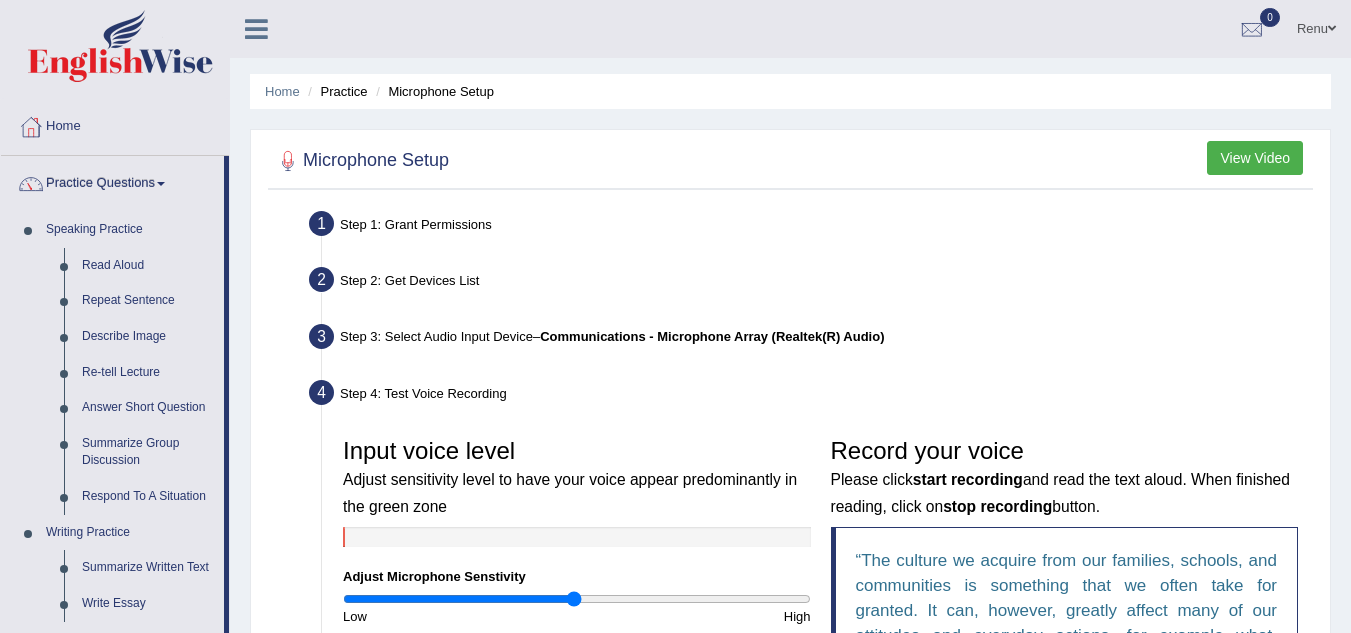 scroll, scrollTop: 553, scrollLeft: 0, axis: vertical 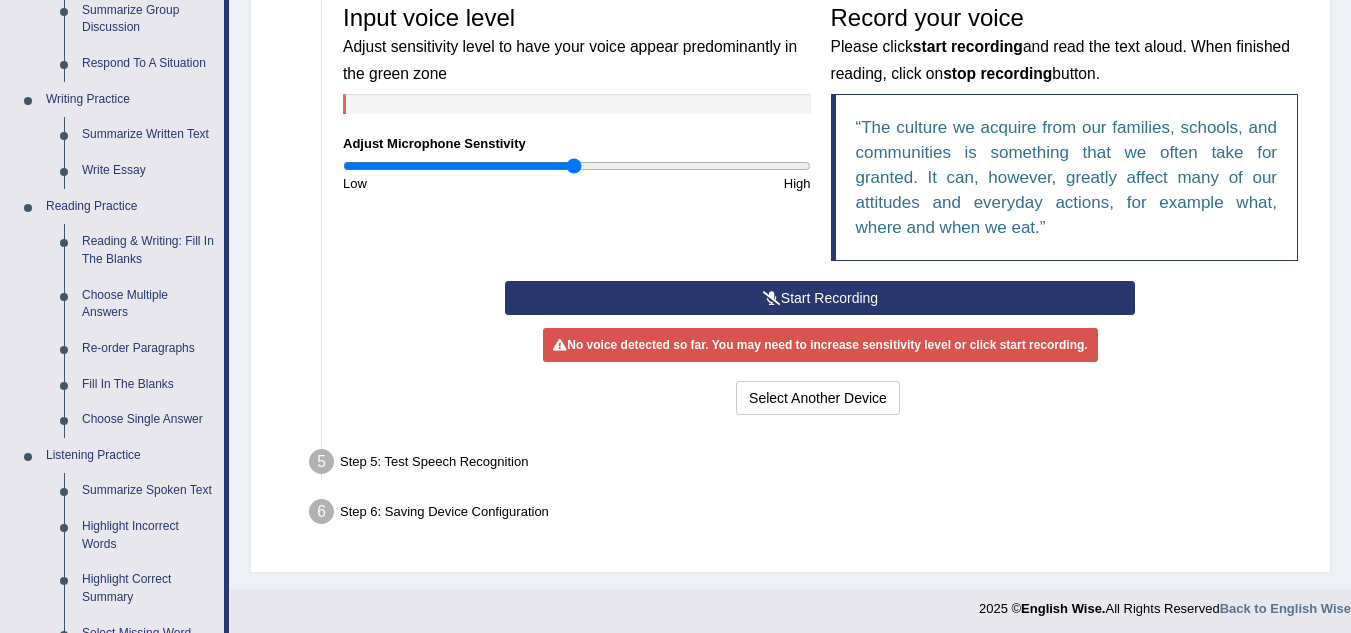 click on "Start Recording" at bounding box center (820, 298) 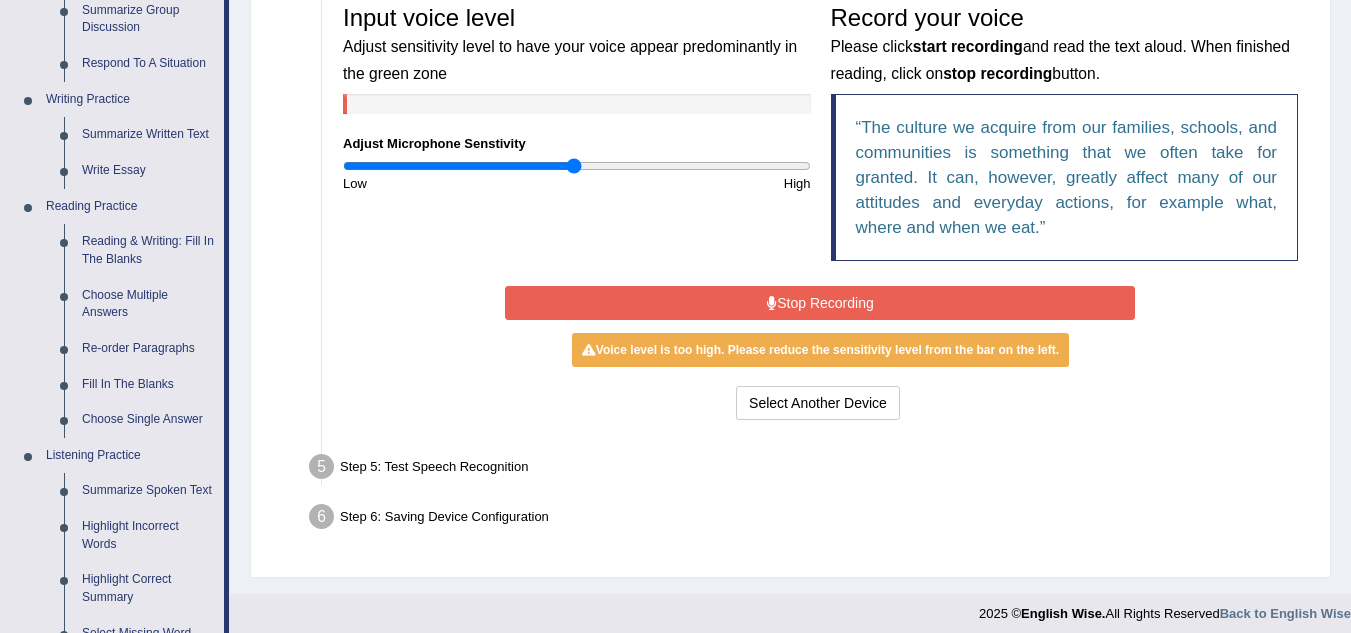 click on "Stop Recording" at bounding box center (820, 303) 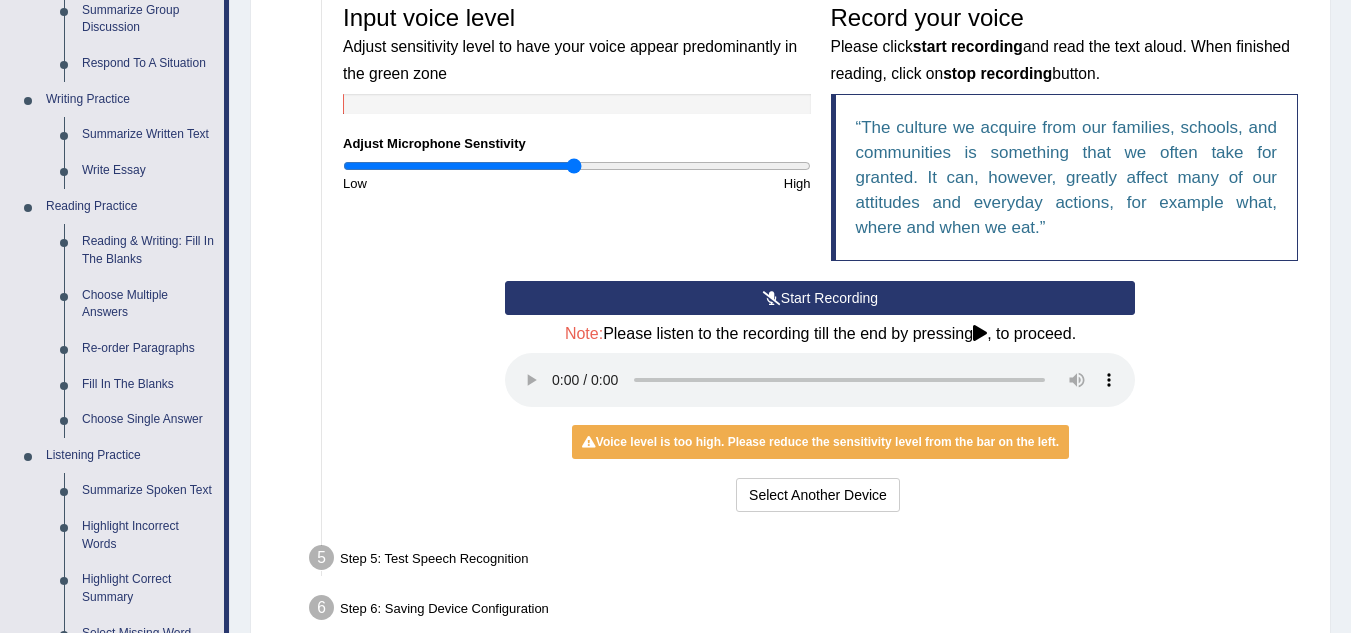 scroll, scrollTop: 986, scrollLeft: 0, axis: vertical 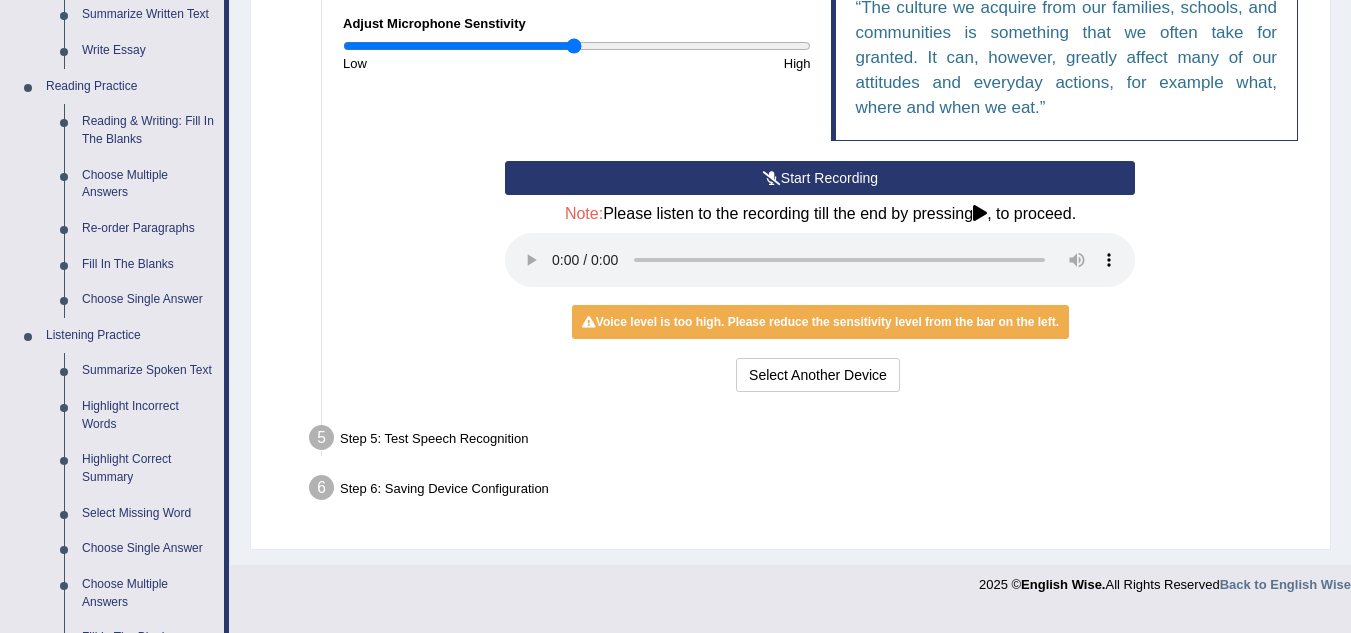 click on "Step 5: Test Speech Recognition" at bounding box center [810, 441] 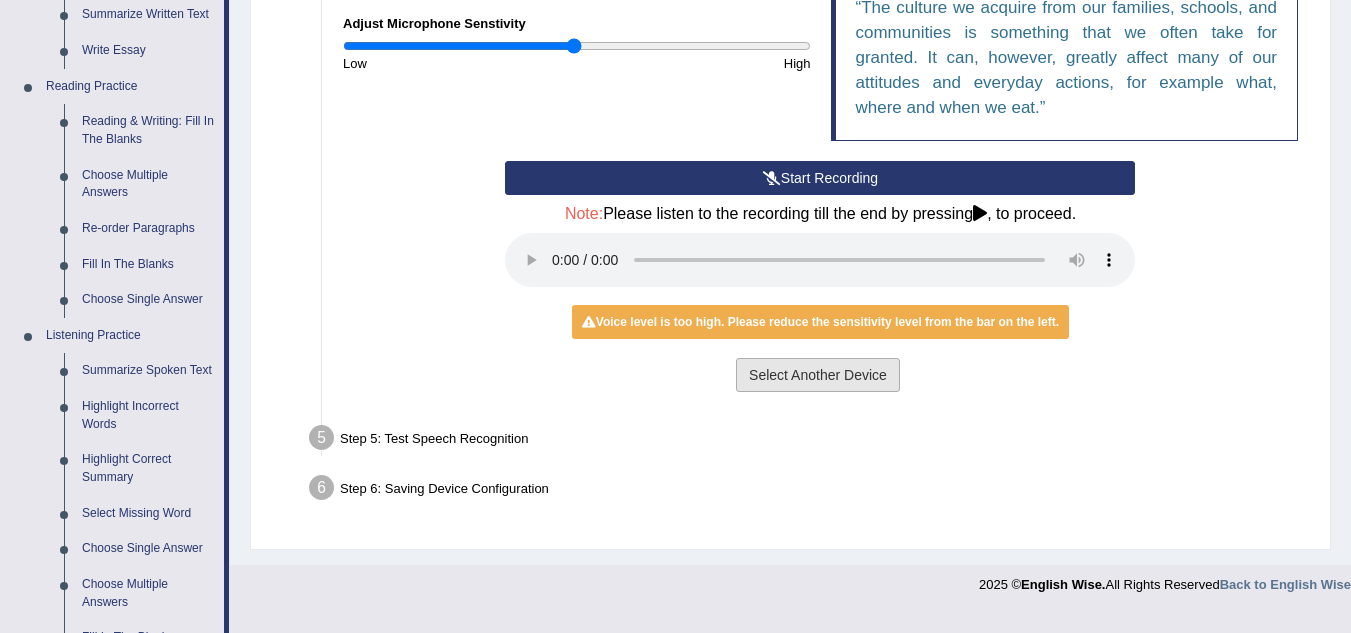 click on "Select Another Device" at bounding box center (818, 375) 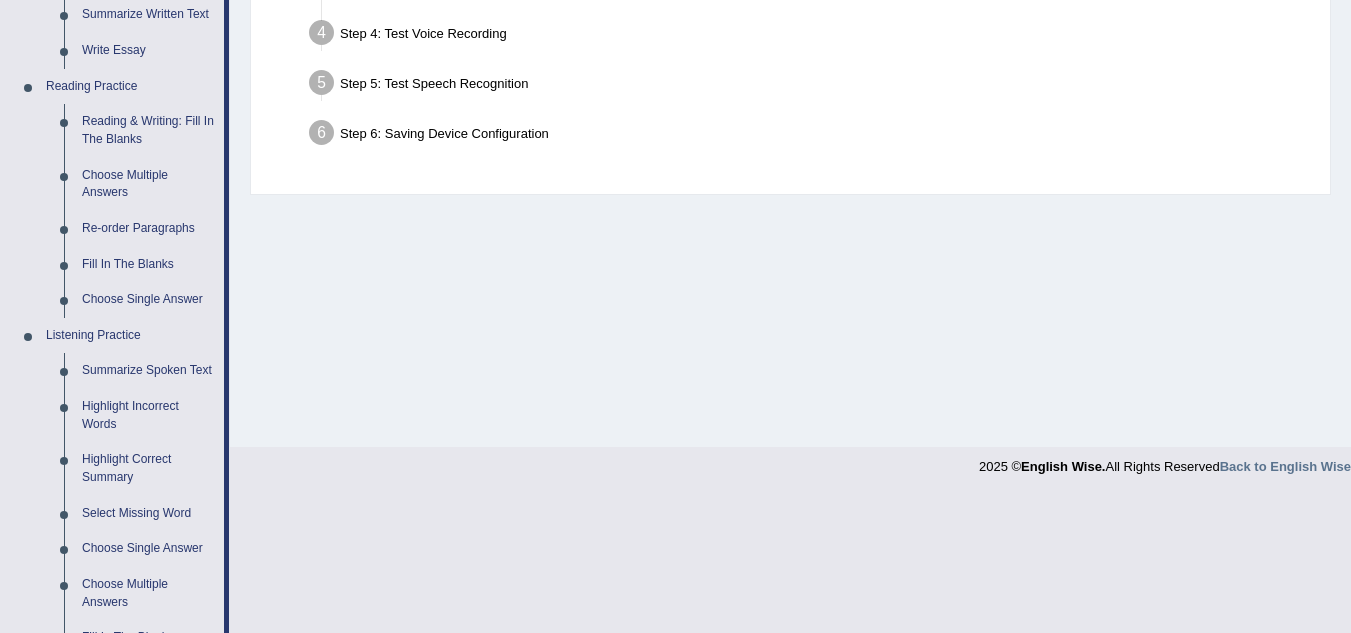 scroll, scrollTop: 0, scrollLeft: 0, axis: both 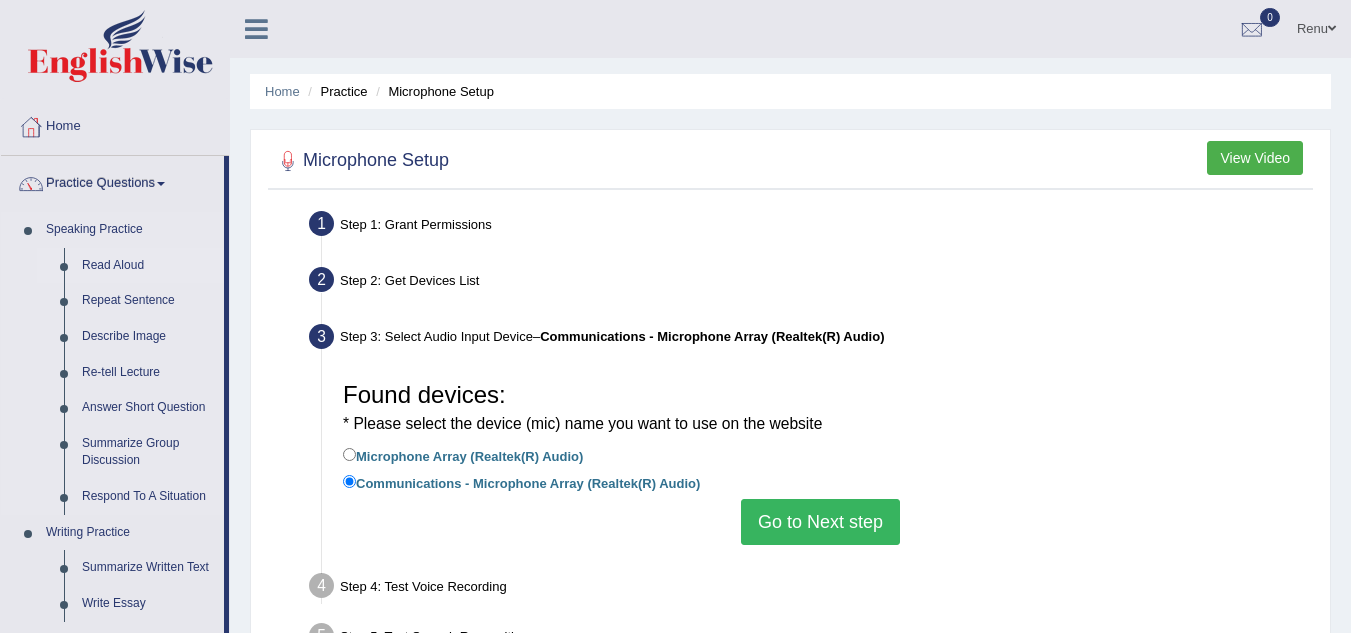 click on "Read Aloud" at bounding box center (148, 266) 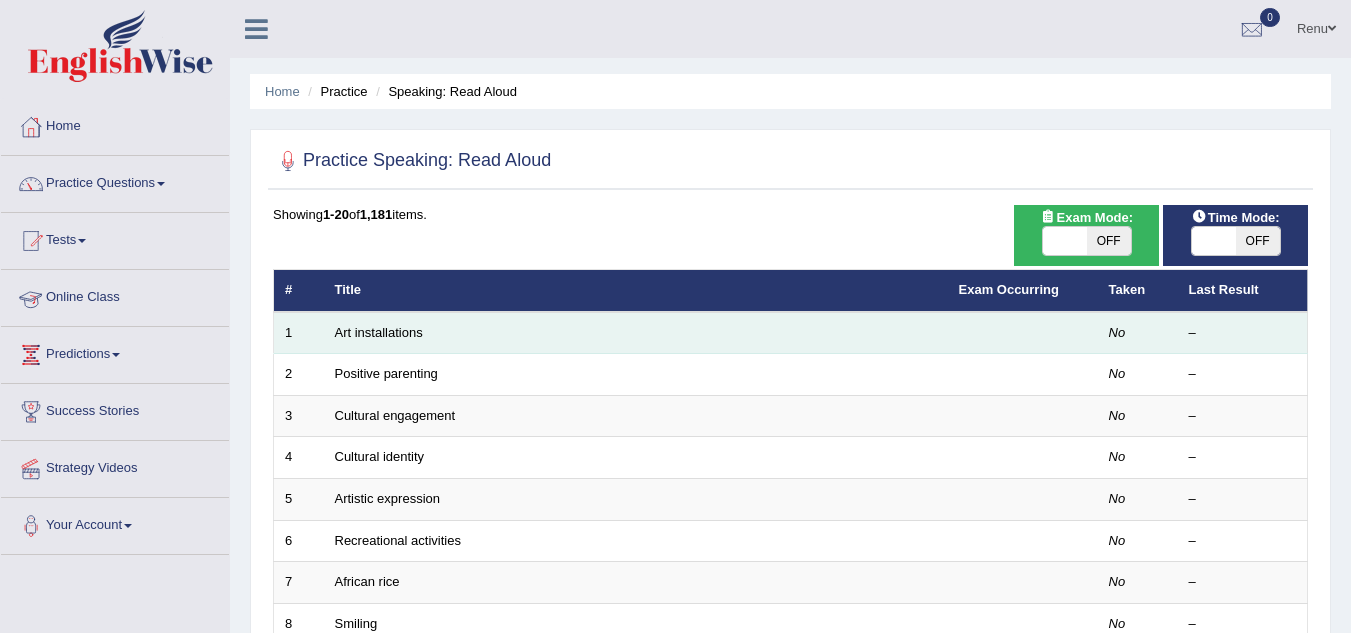 scroll, scrollTop: 0, scrollLeft: 0, axis: both 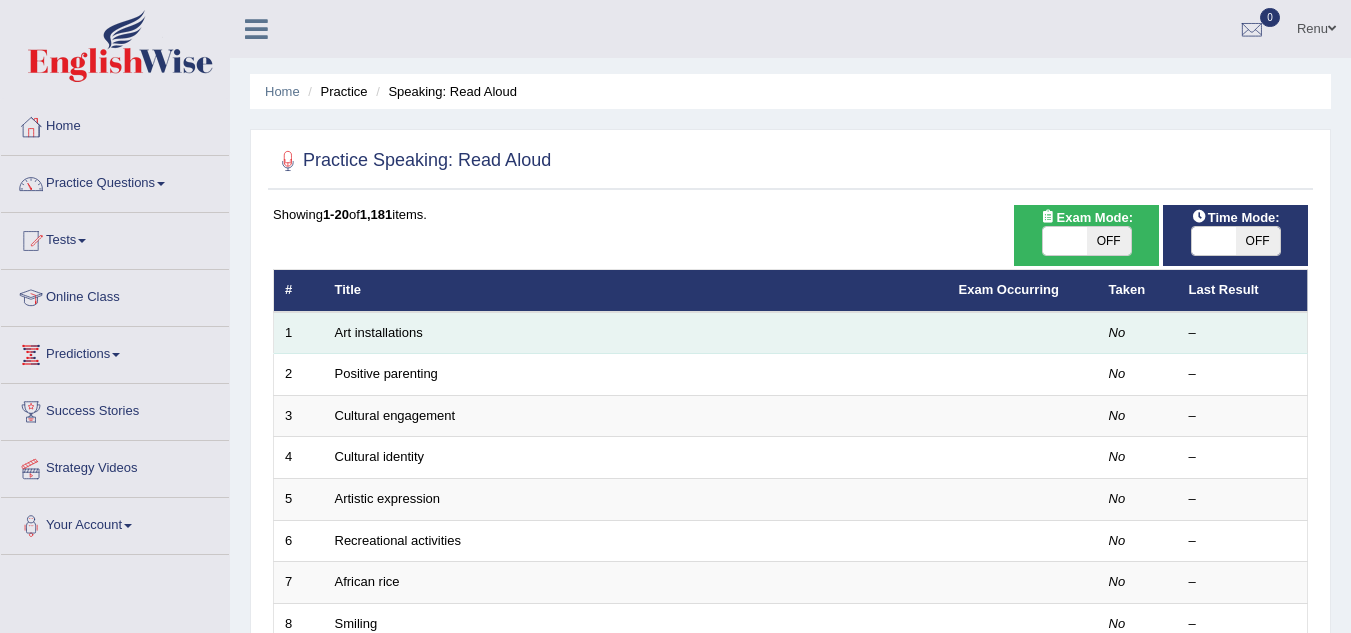 click on "Art installations" at bounding box center (636, 333) 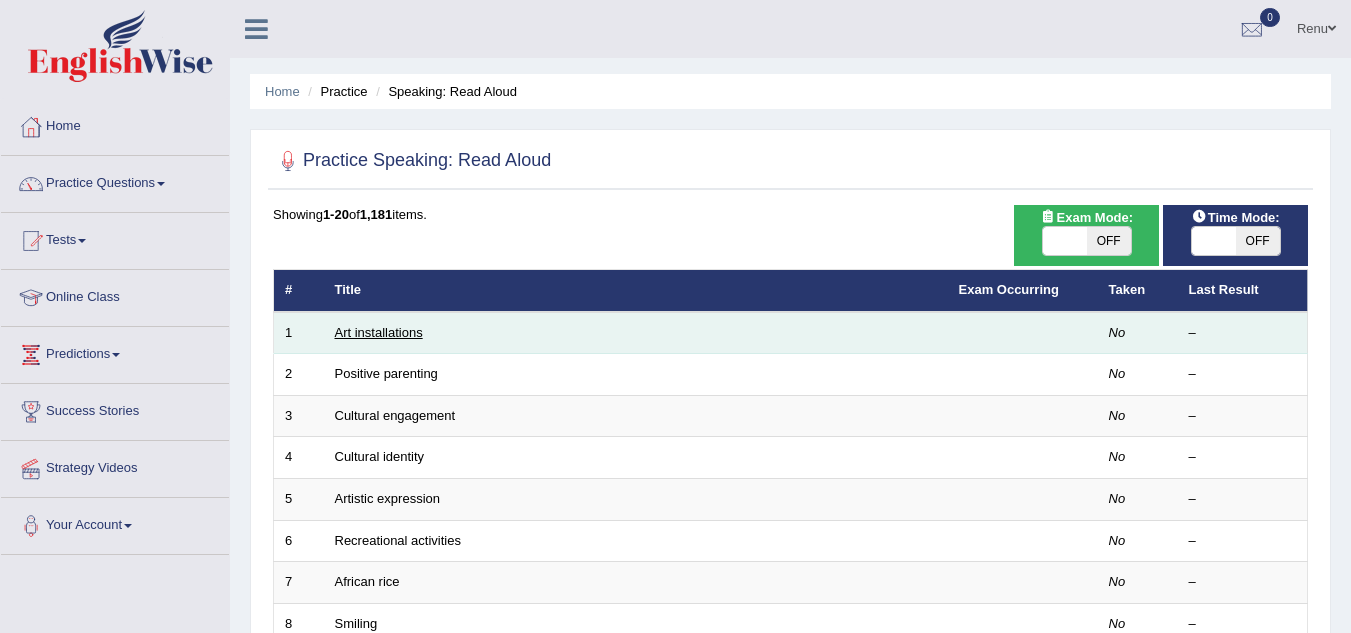 click on "Art installations" at bounding box center [379, 332] 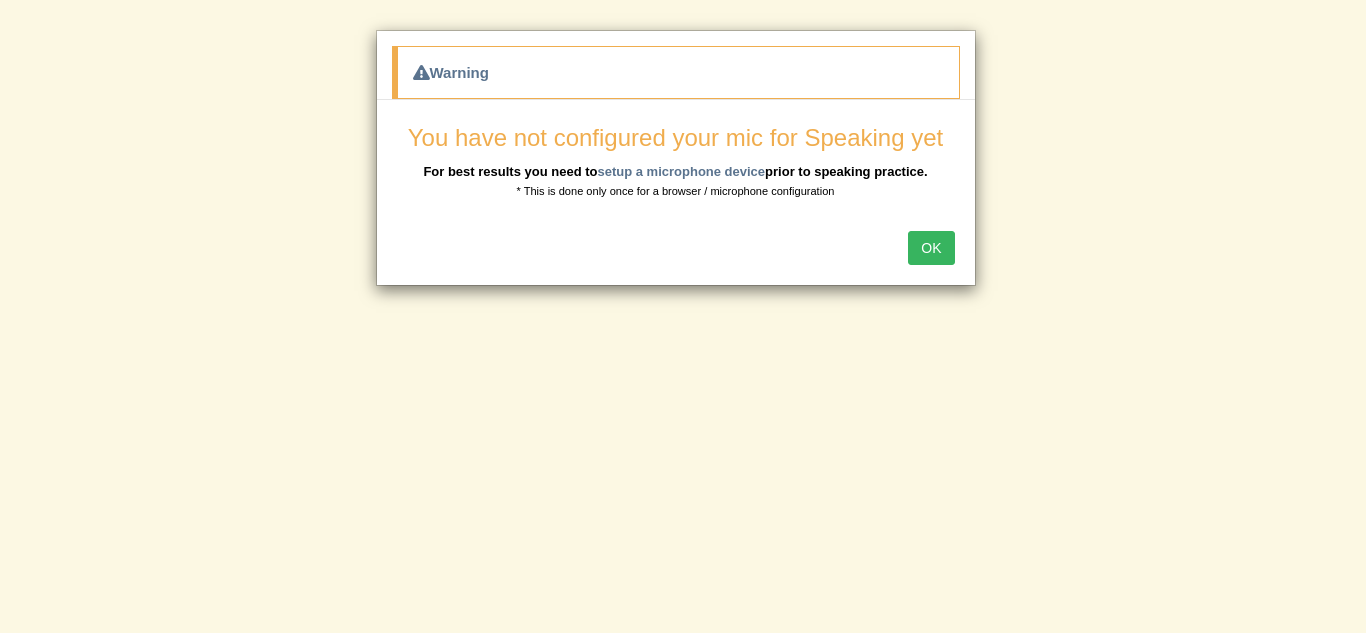 scroll, scrollTop: 0, scrollLeft: 0, axis: both 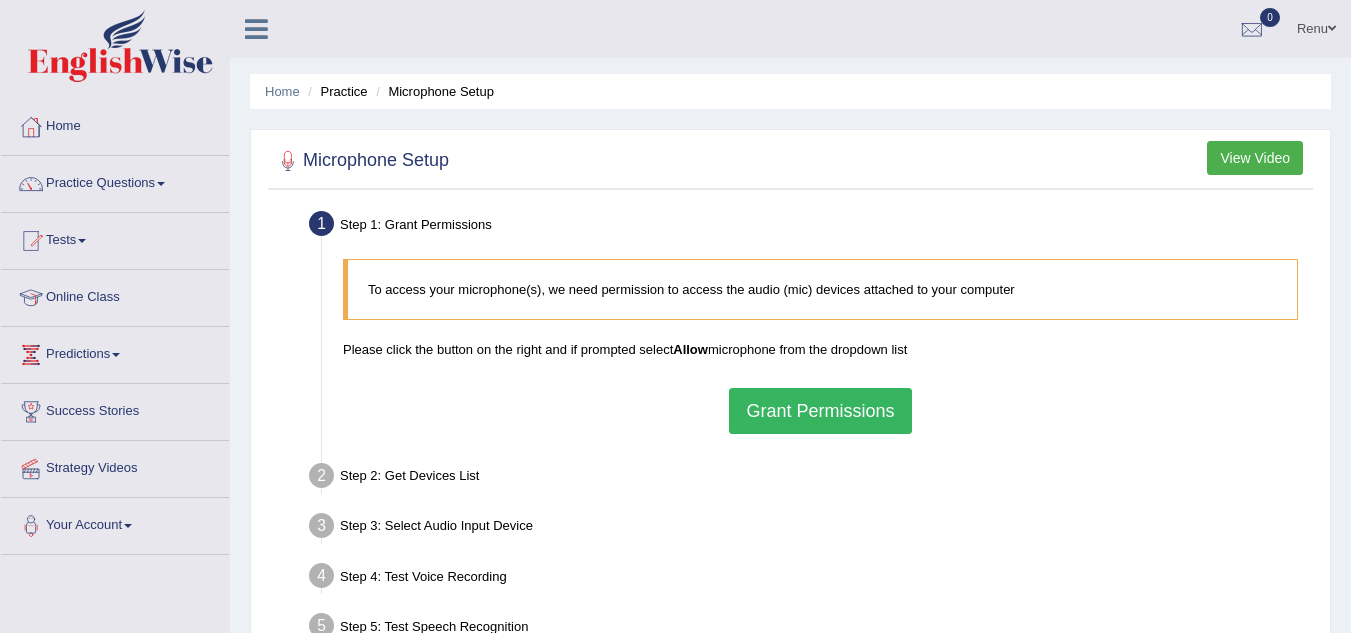 click on "Grant Permissions" at bounding box center (820, 411) 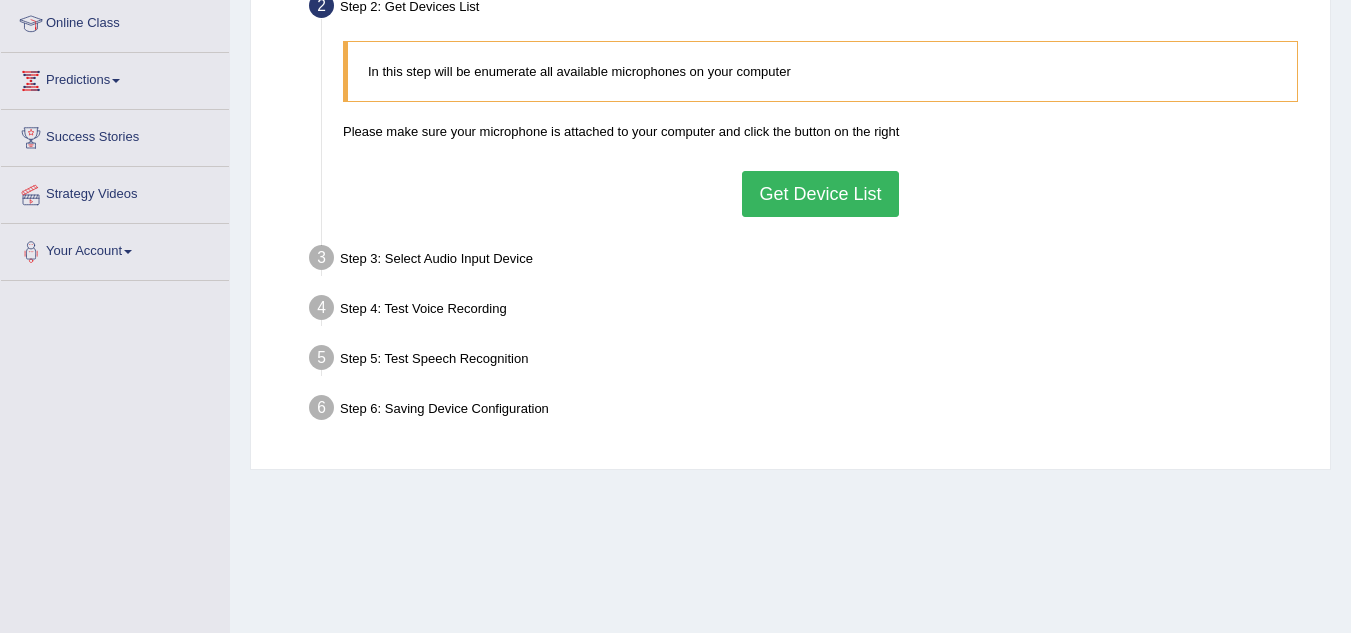 scroll, scrollTop: 320, scrollLeft: 0, axis: vertical 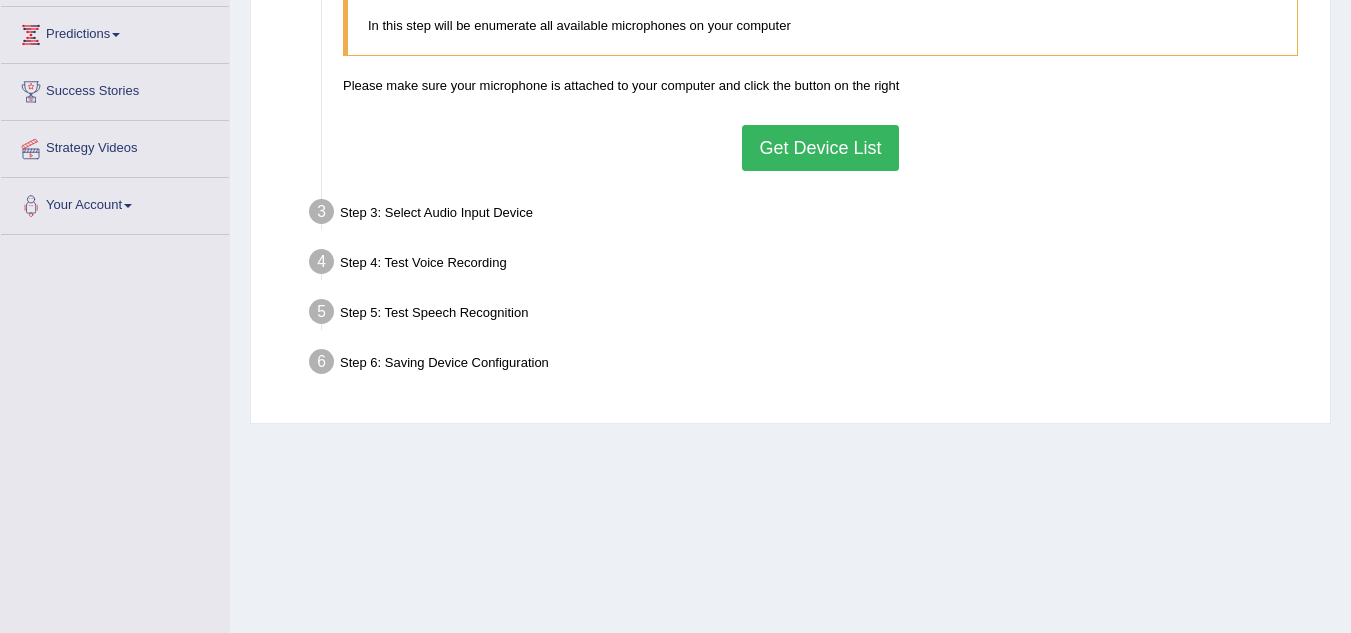 click on "Get Device List" at bounding box center [820, 148] 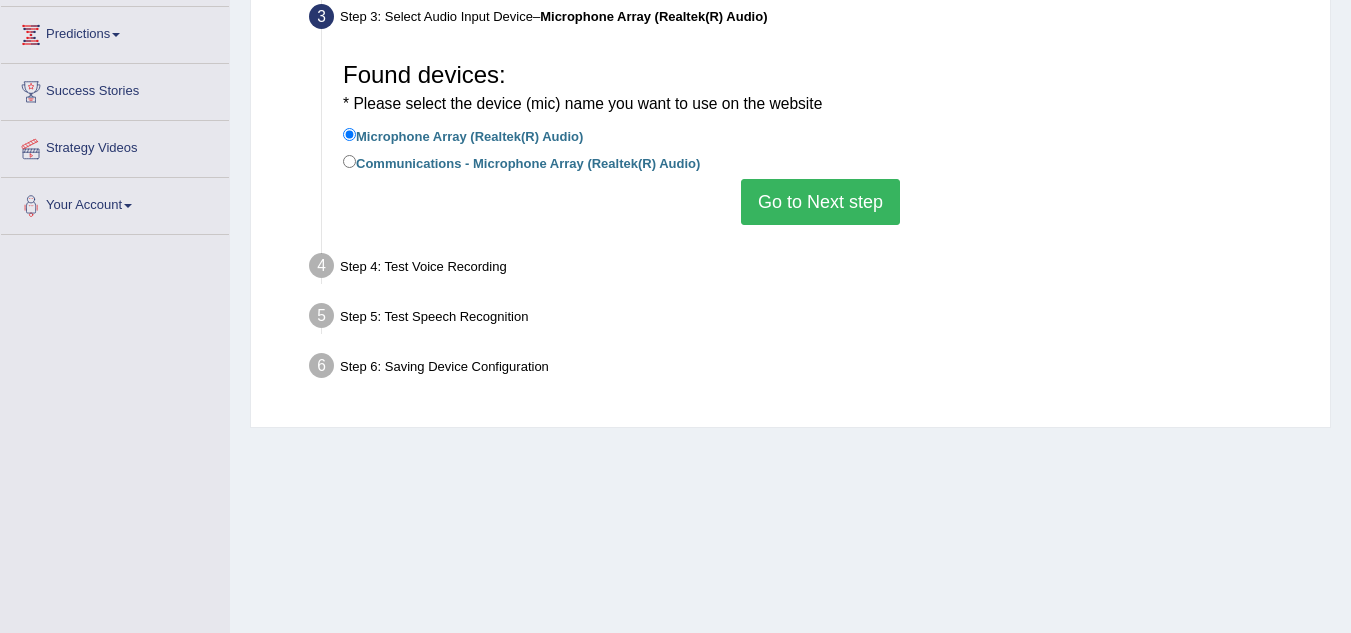 click on "Go to Next step" at bounding box center [820, 202] 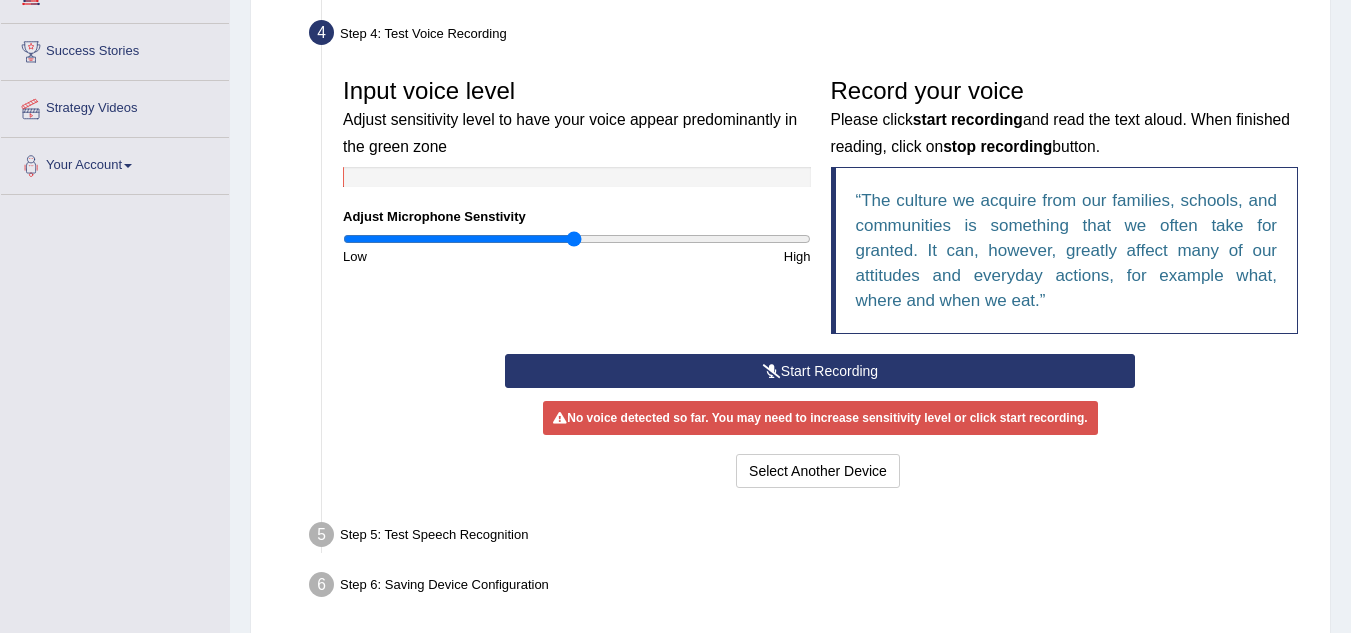 scroll, scrollTop: 439, scrollLeft: 0, axis: vertical 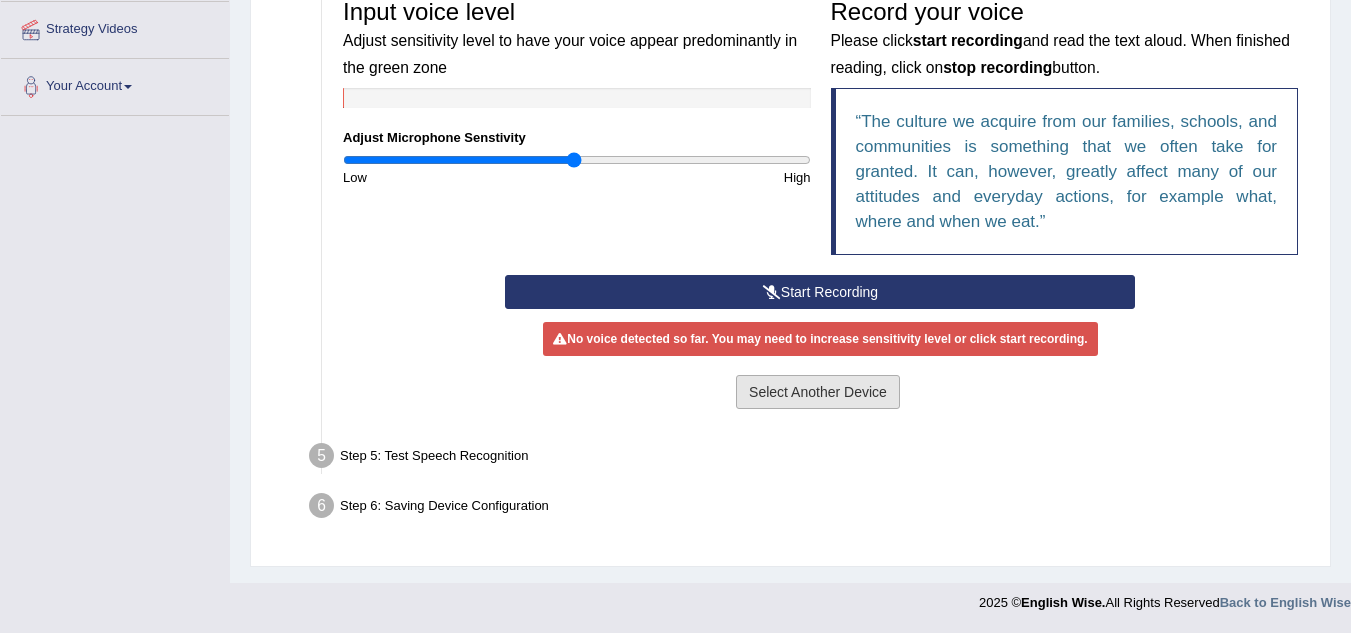 click on "Select Another Device" at bounding box center [818, 392] 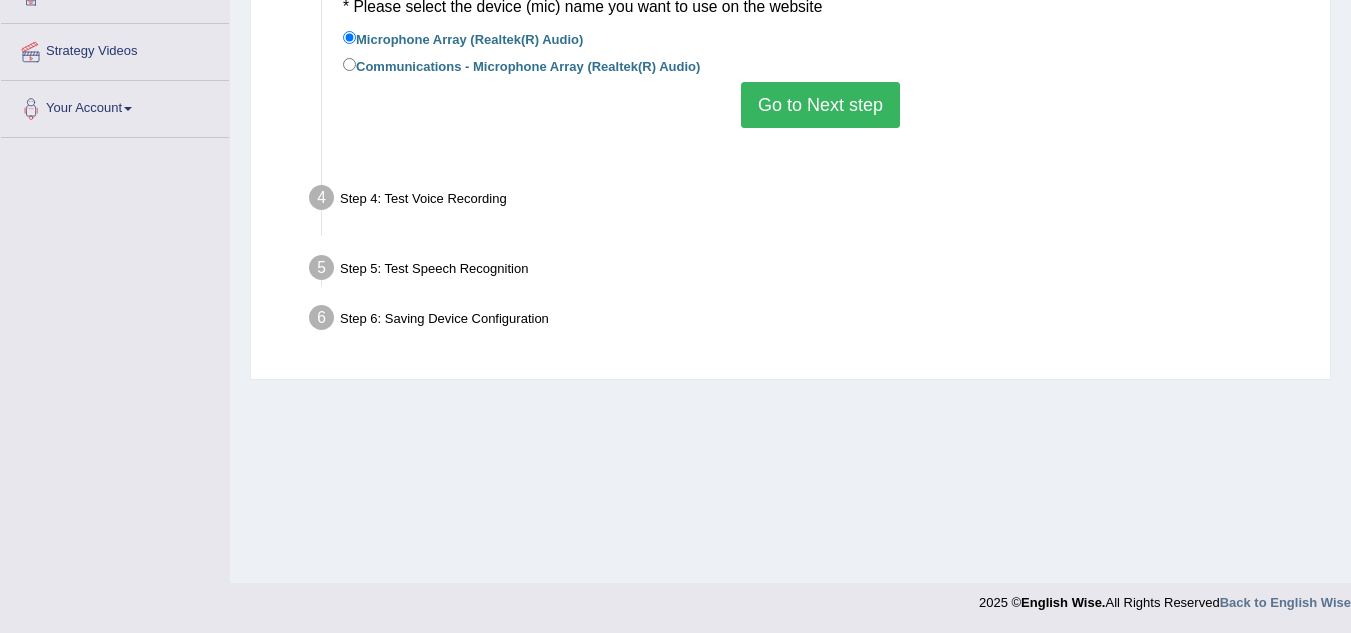 scroll, scrollTop: 417, scrollLeft: 0, axis: vertical 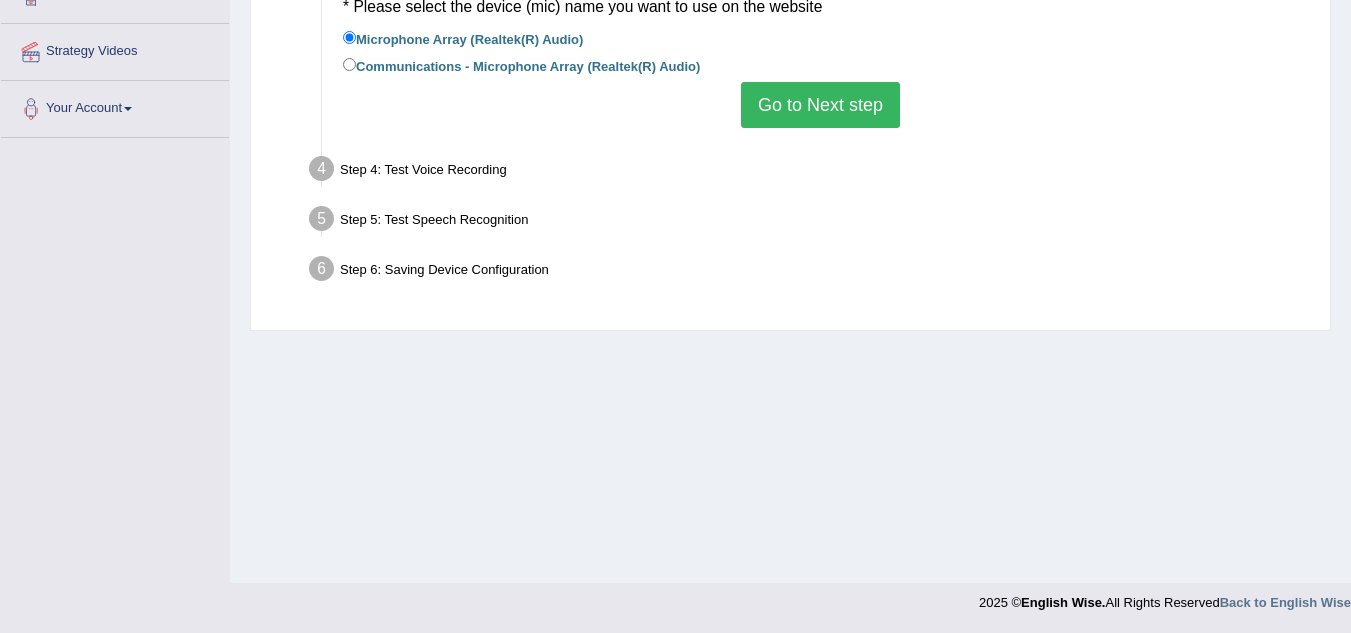 click on "Go to Next step" at bounding box center [820, 105] 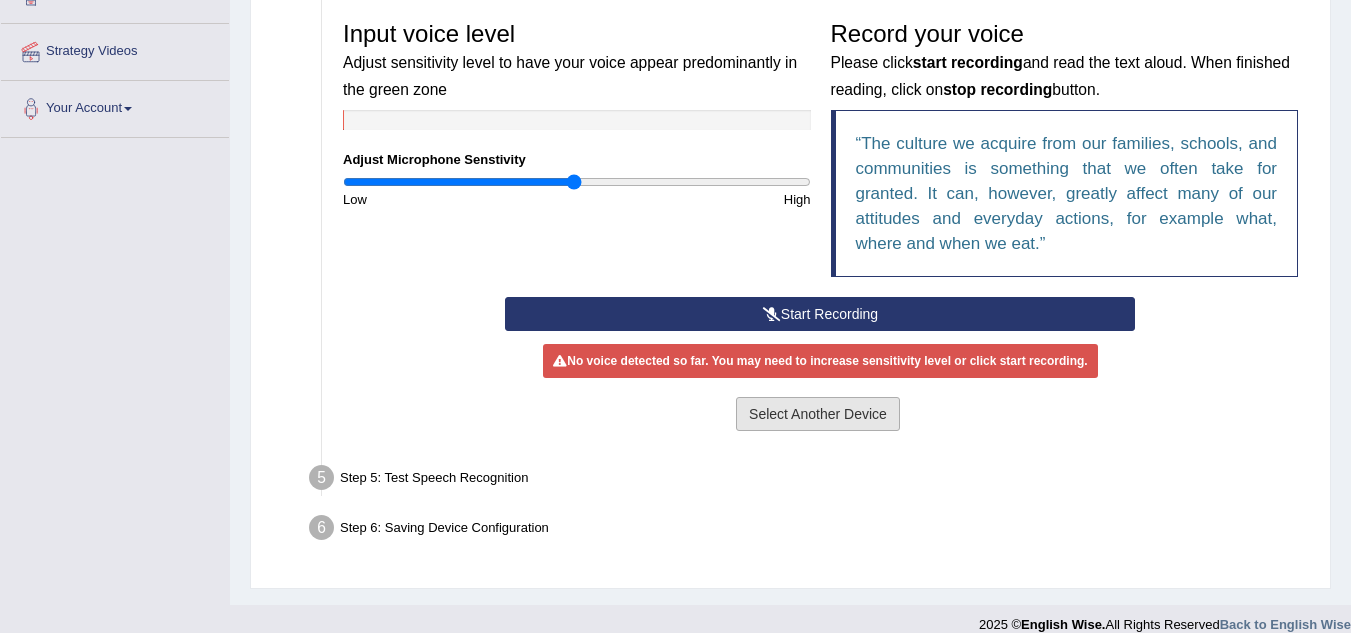 click on "Select Another Device" at bounding box center [818, 414] 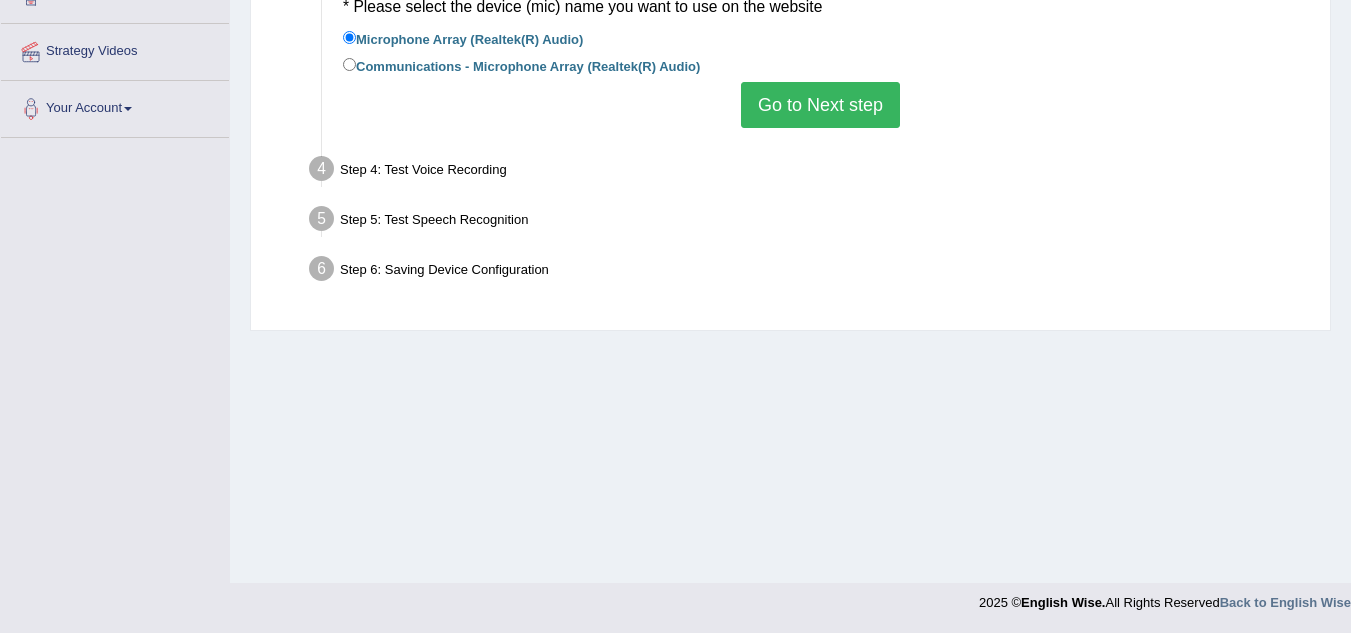 scroll, scrollTop: 0, scrollLeft: 0, axis: both 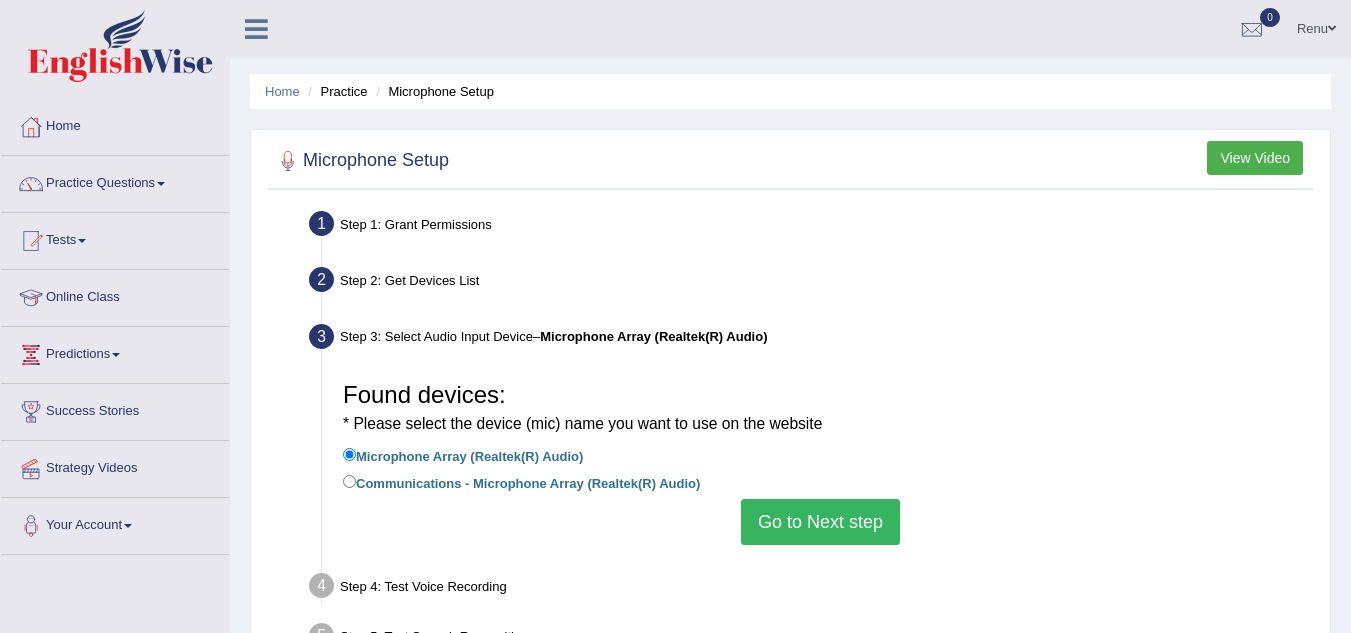 click on "View Video" at bounding box center [1255, 158] 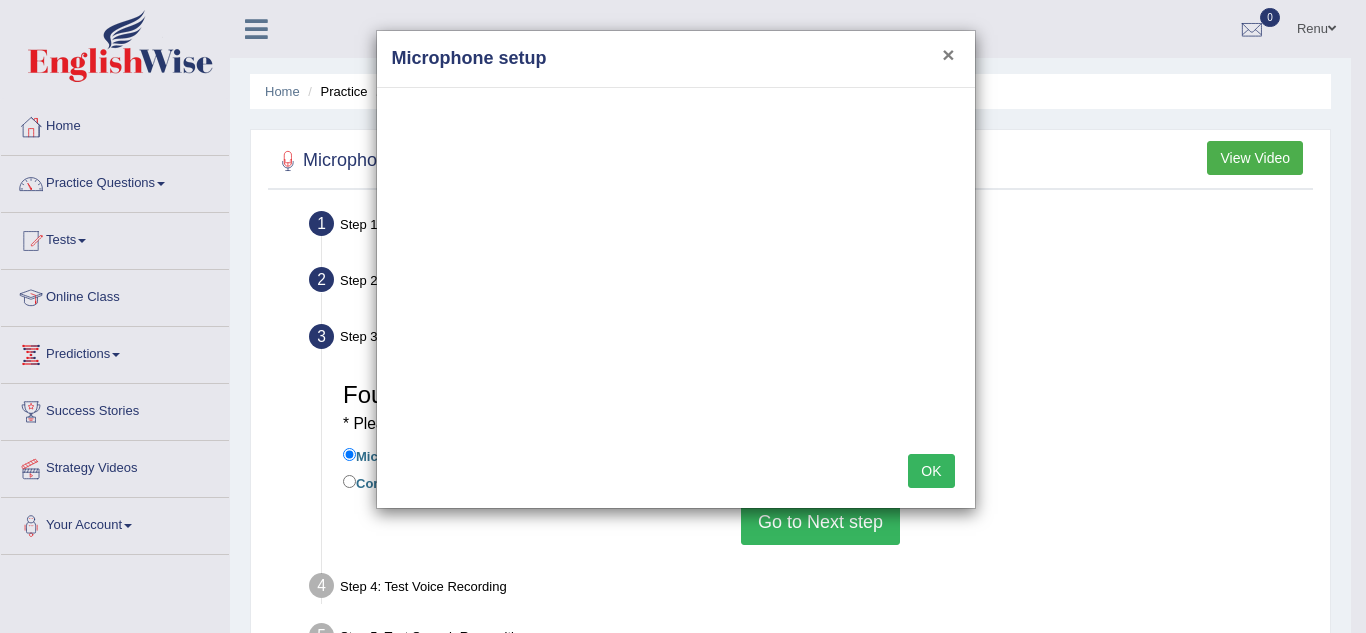 click on "×" at bounding box center [948, 54] 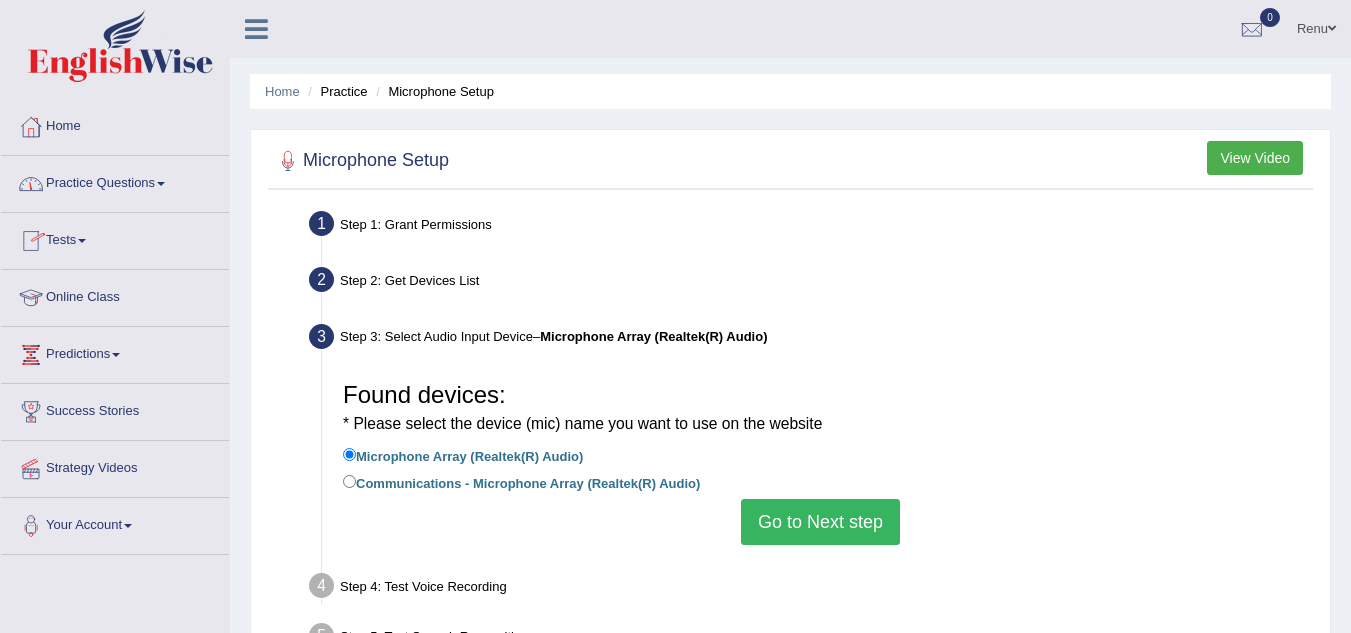 click on "Practice Questions" at bounding box center (115, 181) 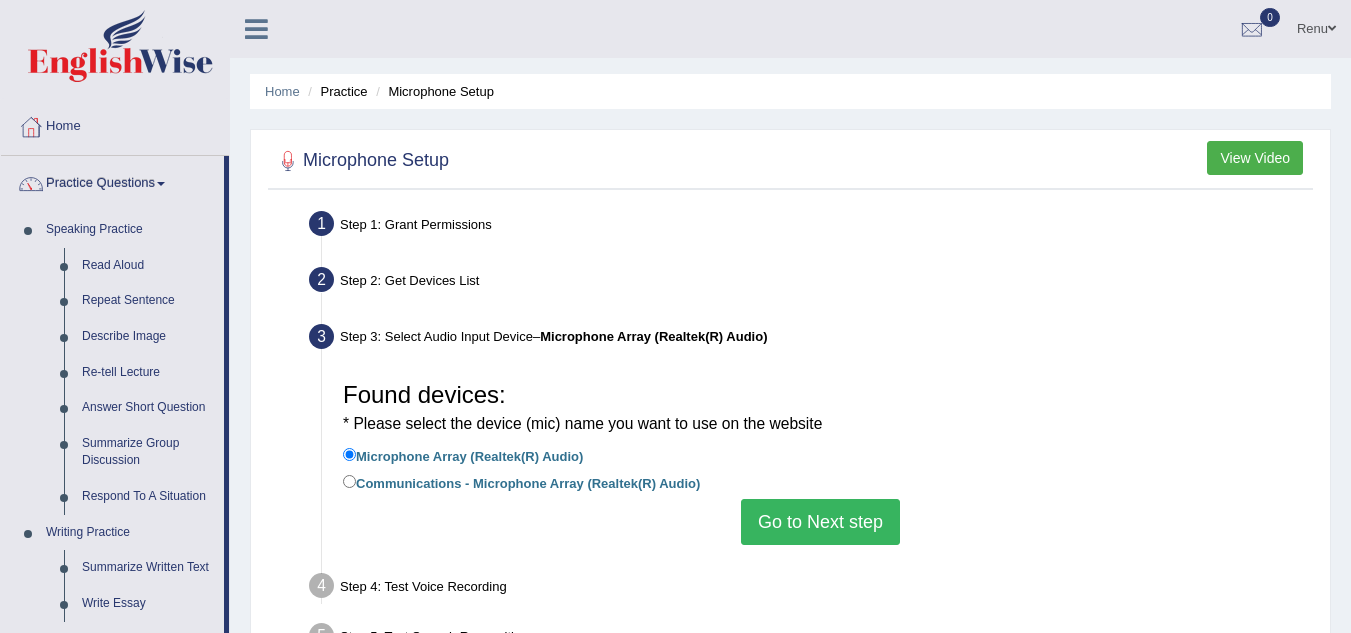 click on "Go to Next step" at bounding box center [820, 522] 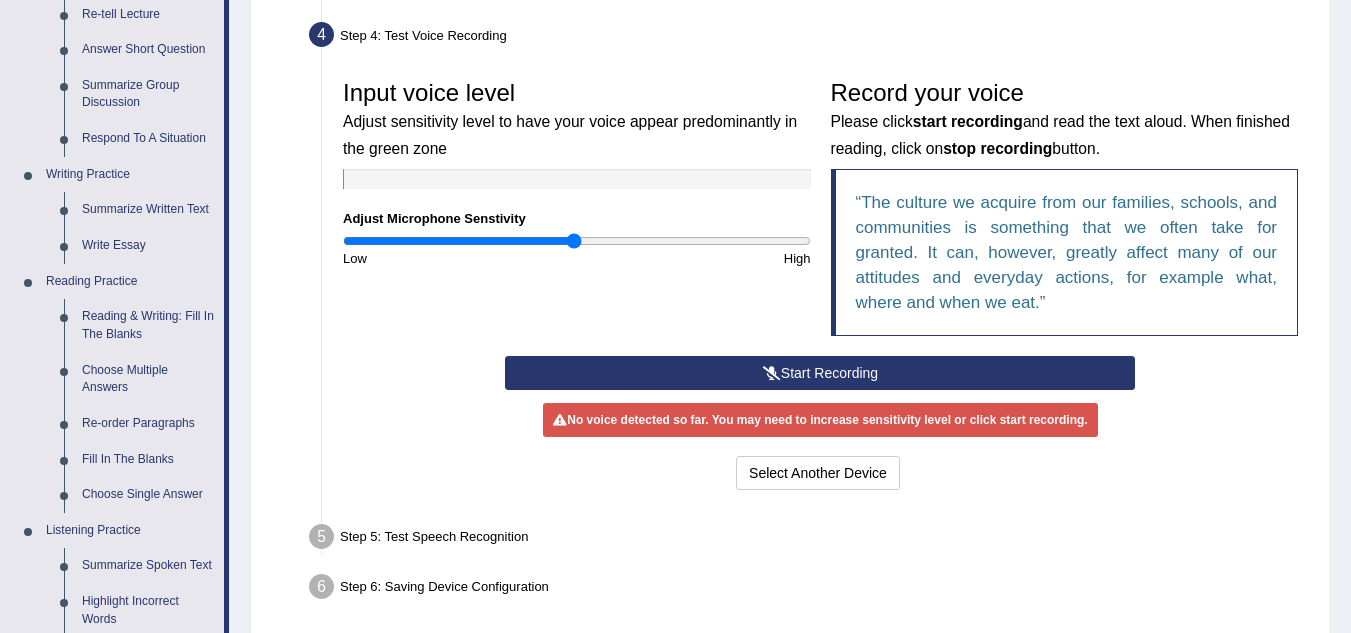 scroll, scrollTop: 360, scrollLeft: 0, axis: vertical 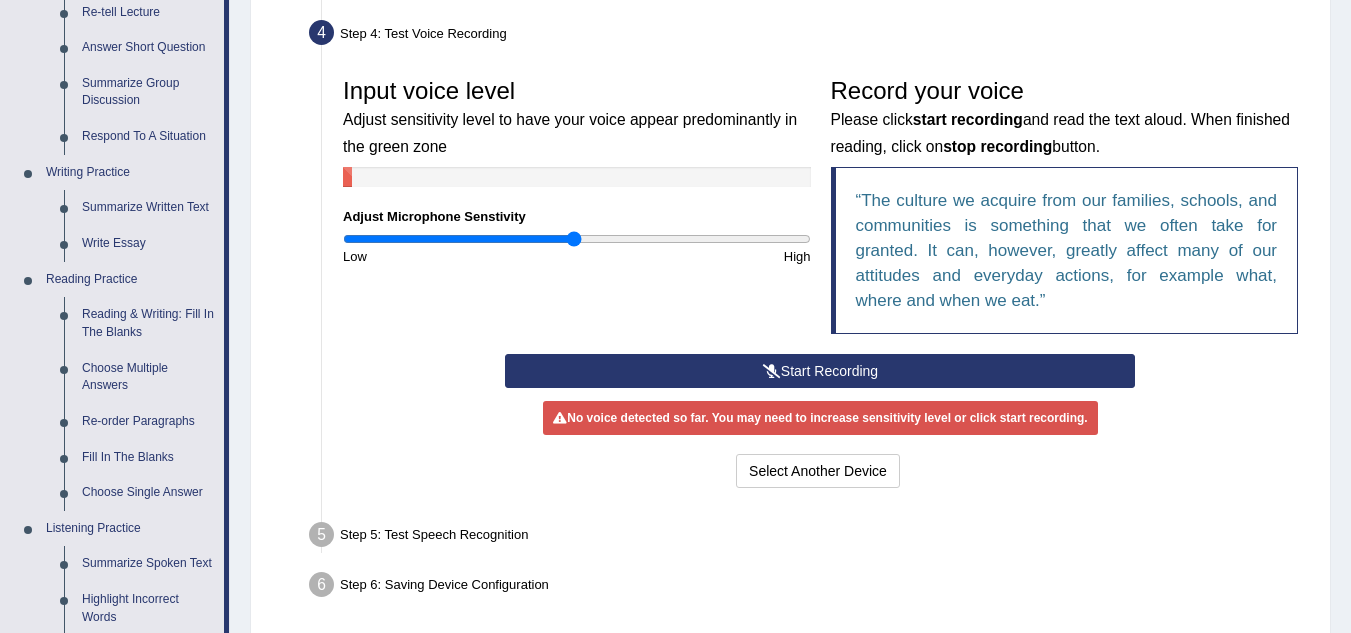 click on "Start Recording" at bounding box center [820, 371] 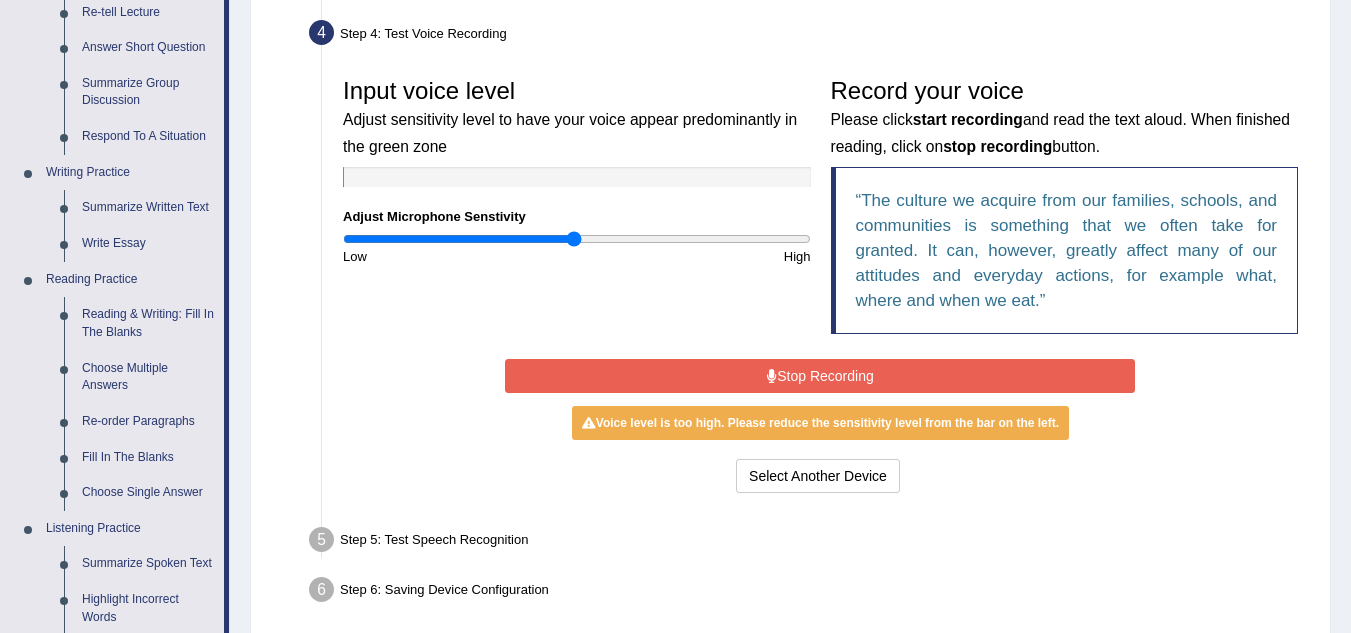 click on "Stop Recording" at bounding box center (820, 376) 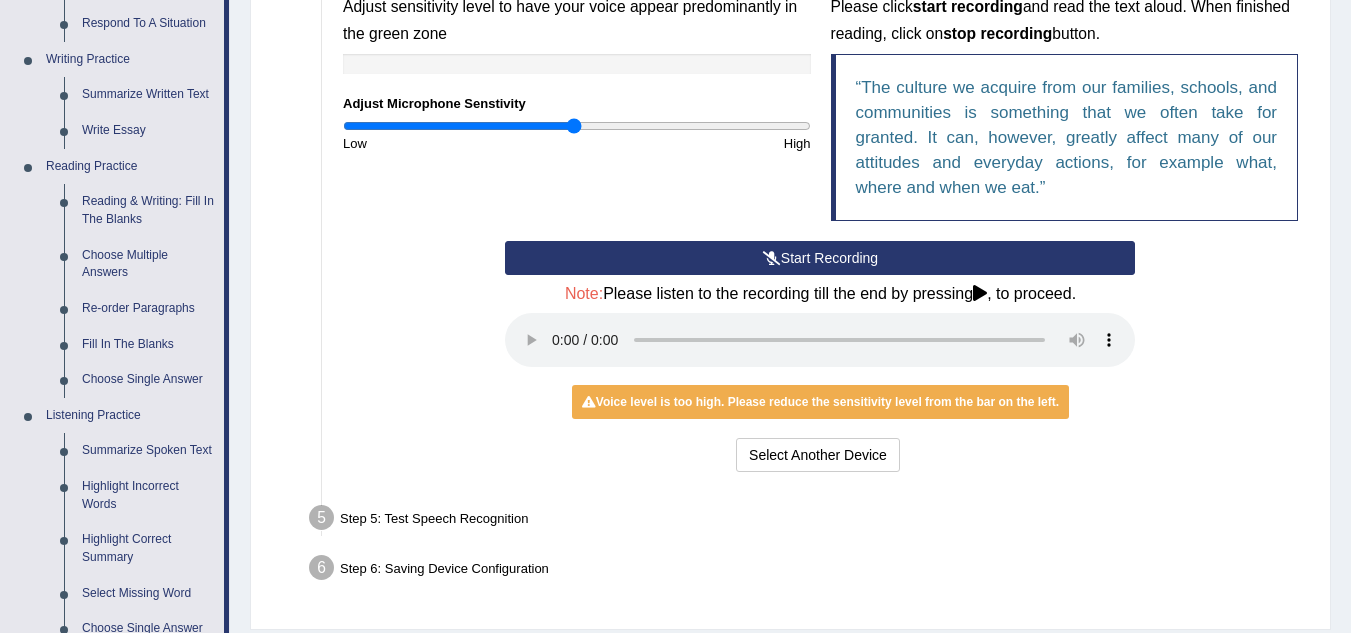 scroll, scrollTop: 560, scrollLeft: 0, axis: vertical 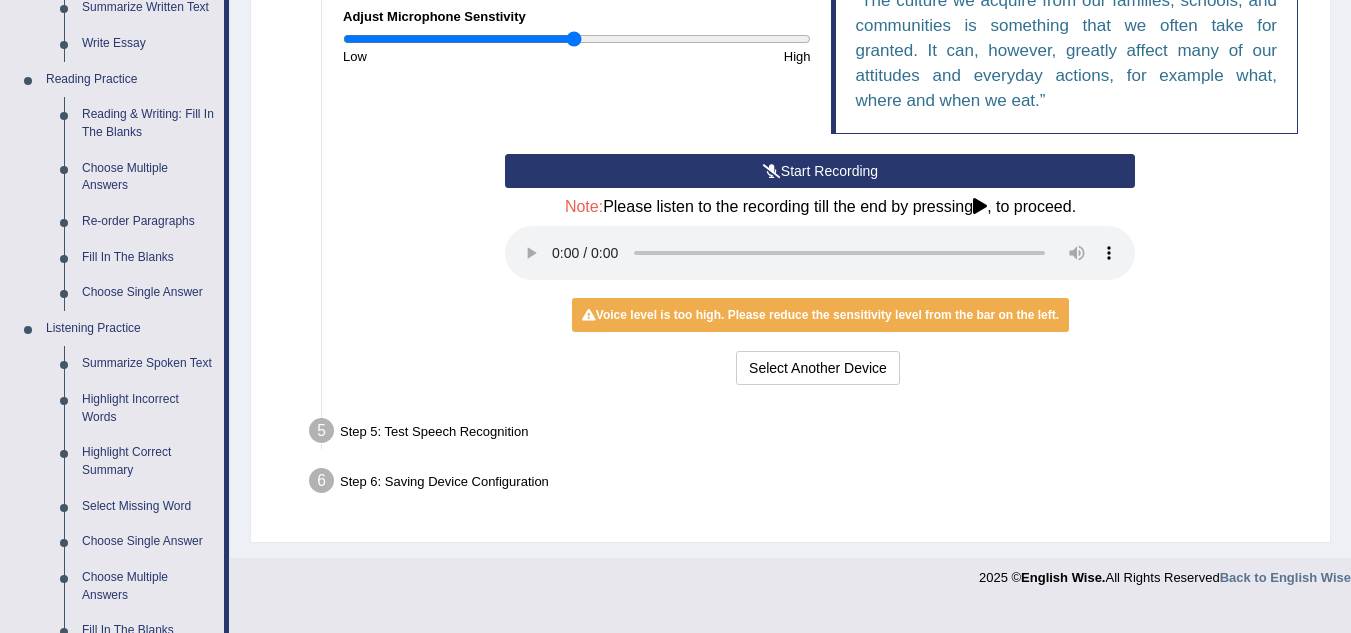 click on "Voice level is too high. Please reduce the sensitivity level from the bar on the left." at bounding box center (820, 315) 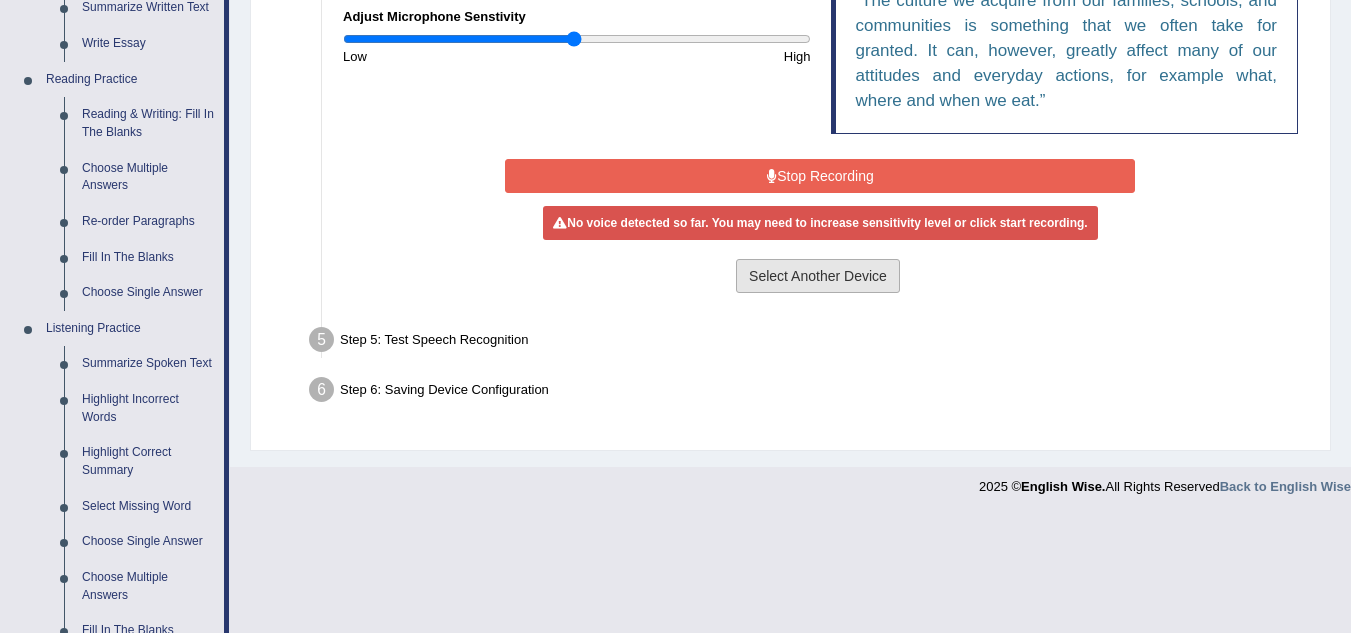 click on "Select Another Device" at bounding box center [818, 276] 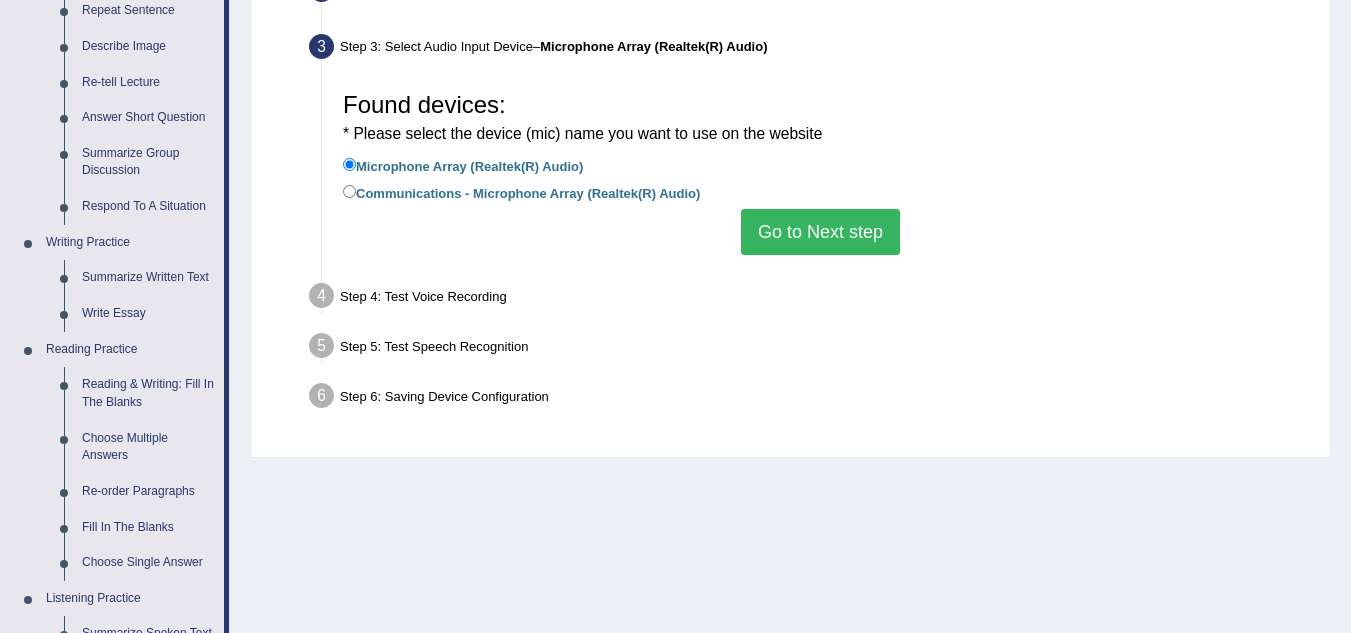 scroll, scrollTop: 280, scrollLeft: 0, axis: vertical 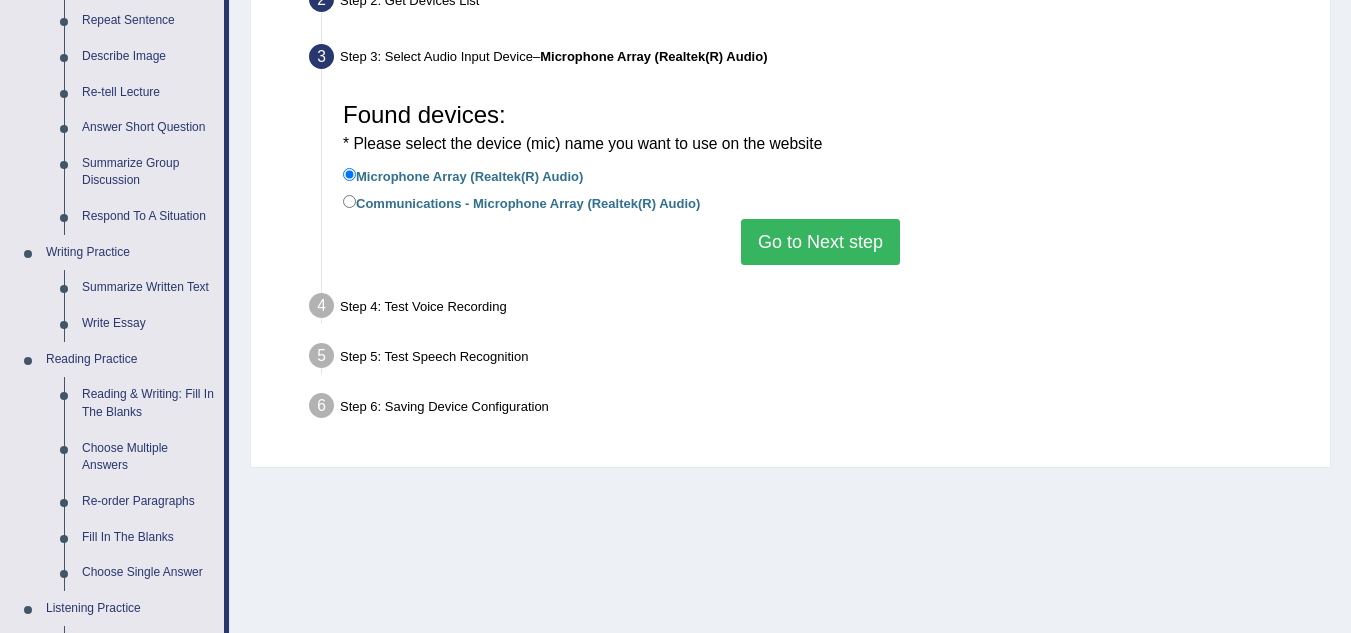 click on "Go to Next step" at bounding box center [820, 242] 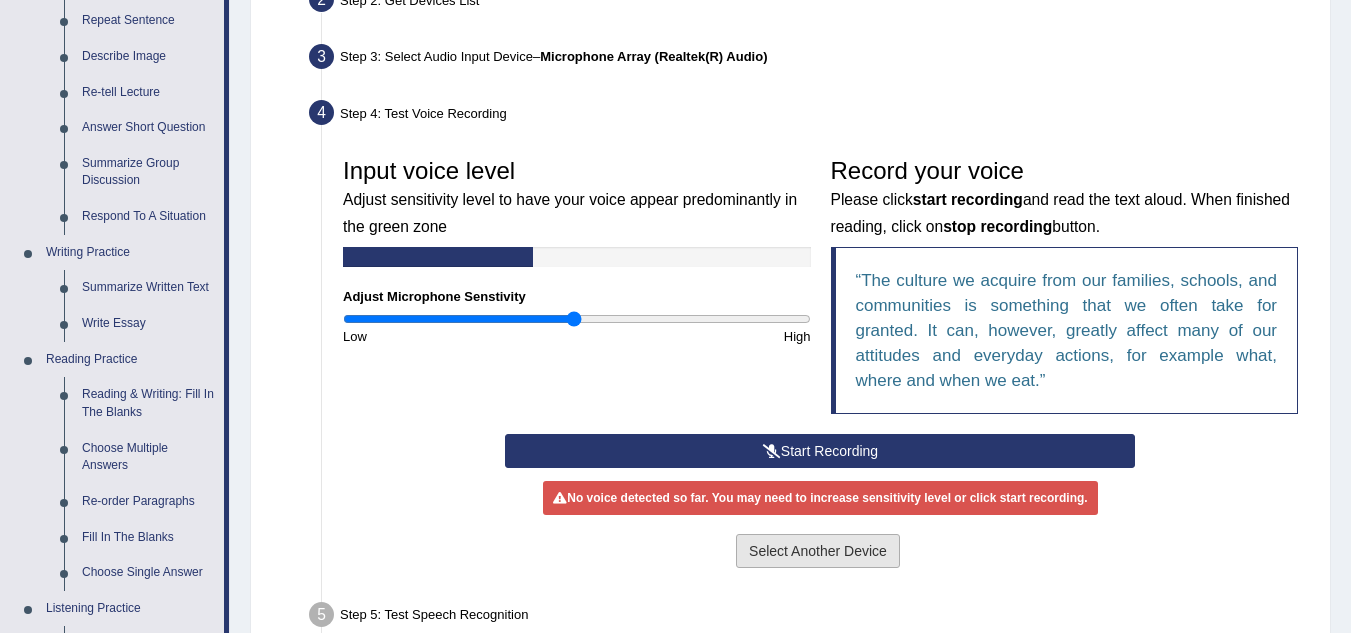 click on "Select Another Device" at bounding box center (818, 551) 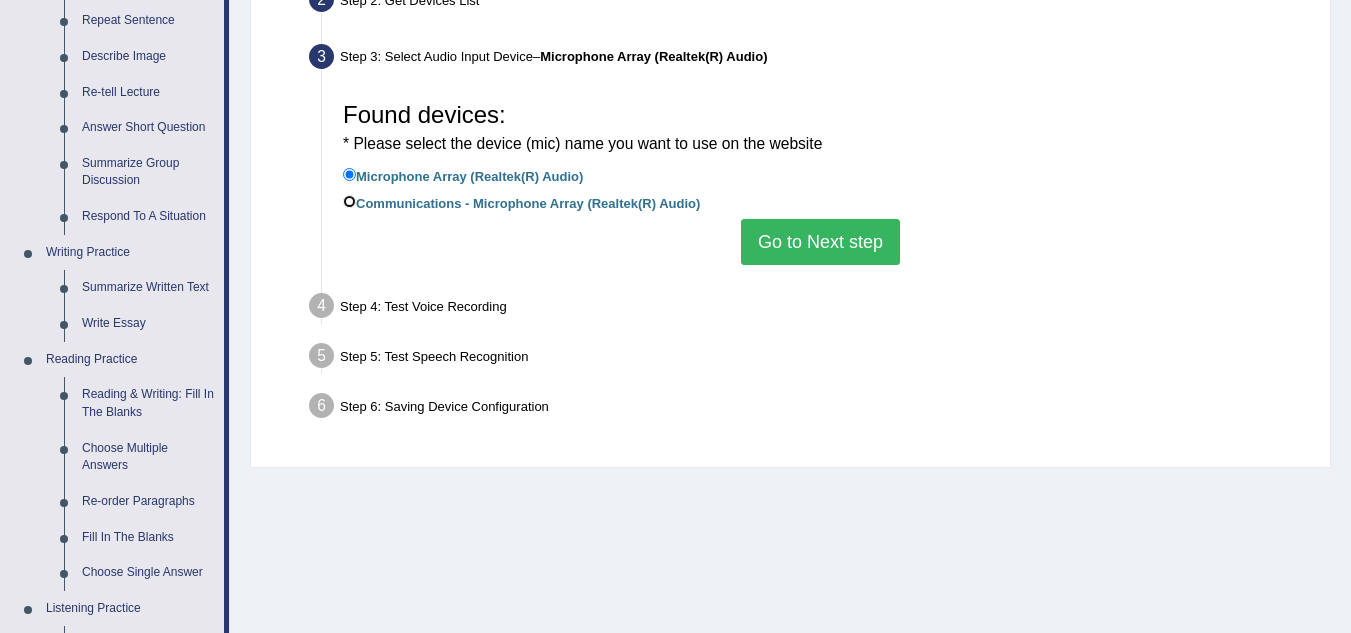 click on "Communications - Microphone Array (Realtek(R) Audio)" at bounding box center [349, 201] 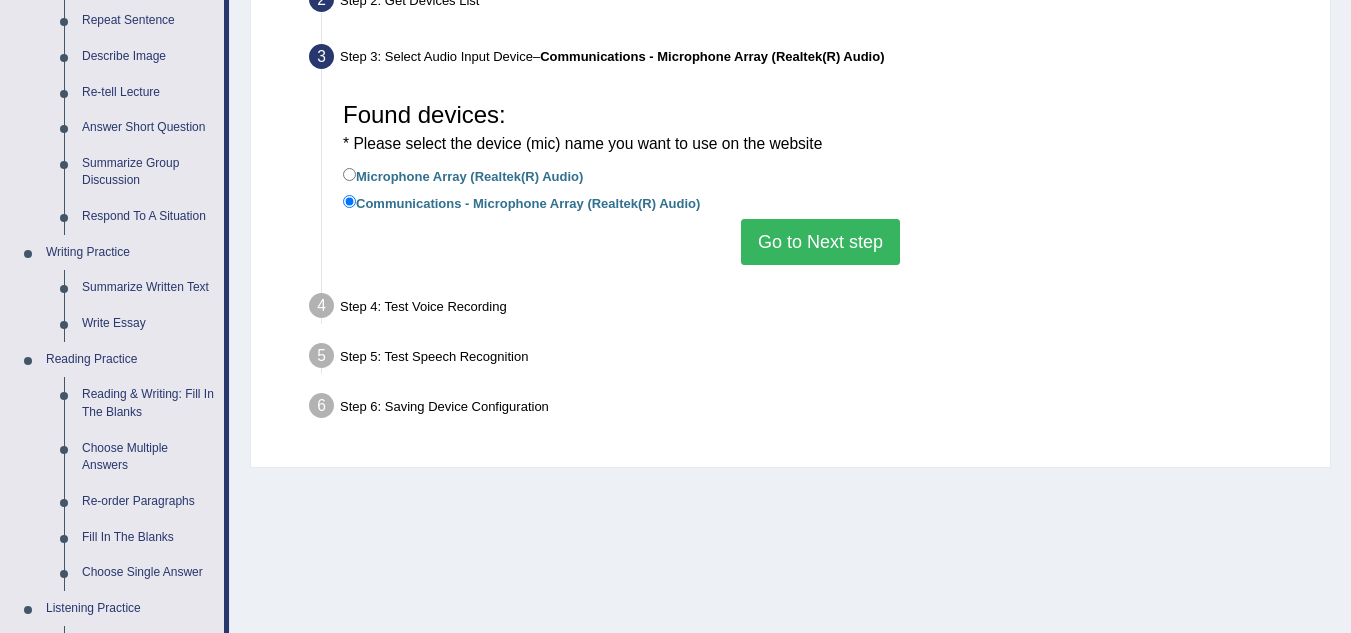 click on "Go to Next step" at bounding box center (820, 242) 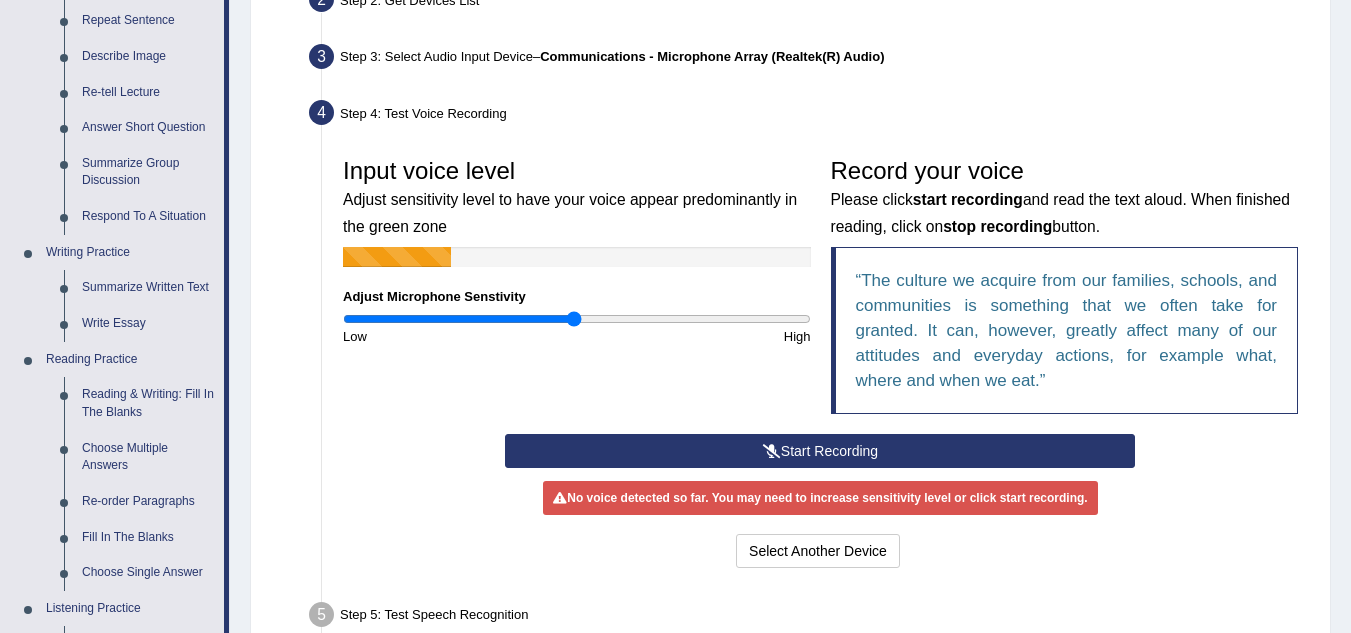 click on "Start Recording" at bounding box center [820, 451] 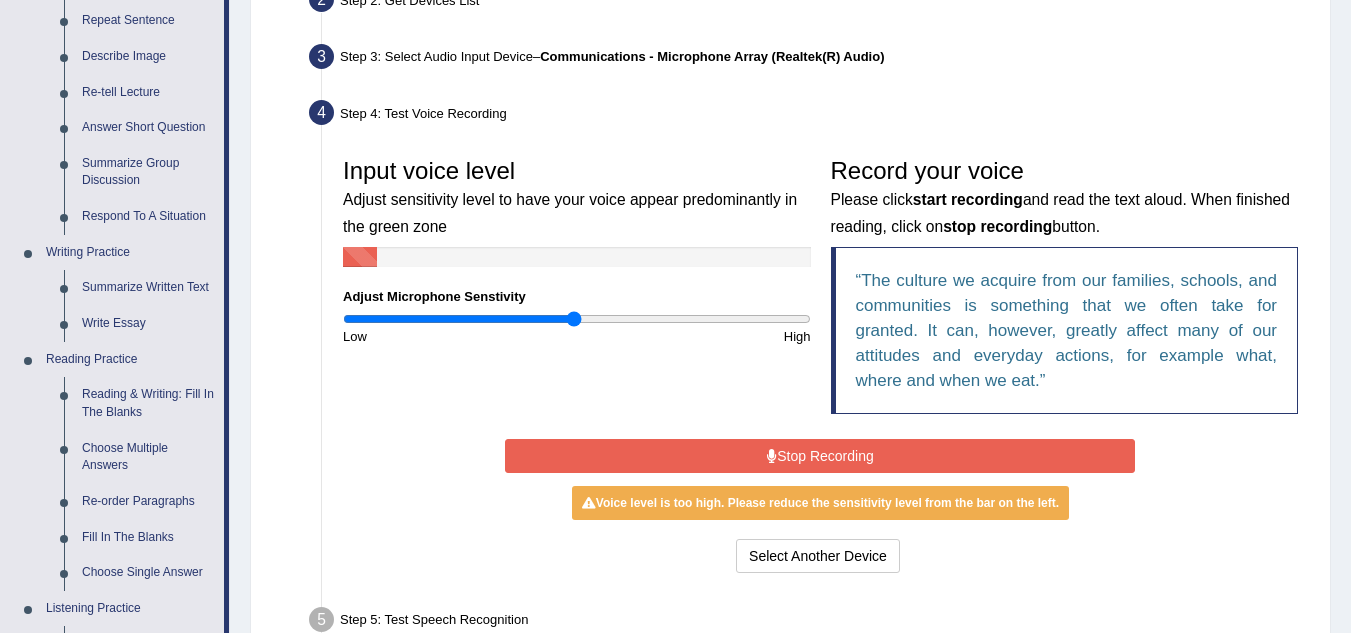 click on "Voice level is too high. Please reduce the sensitivity level from the bar on the left." at bounding box center [820, 503] 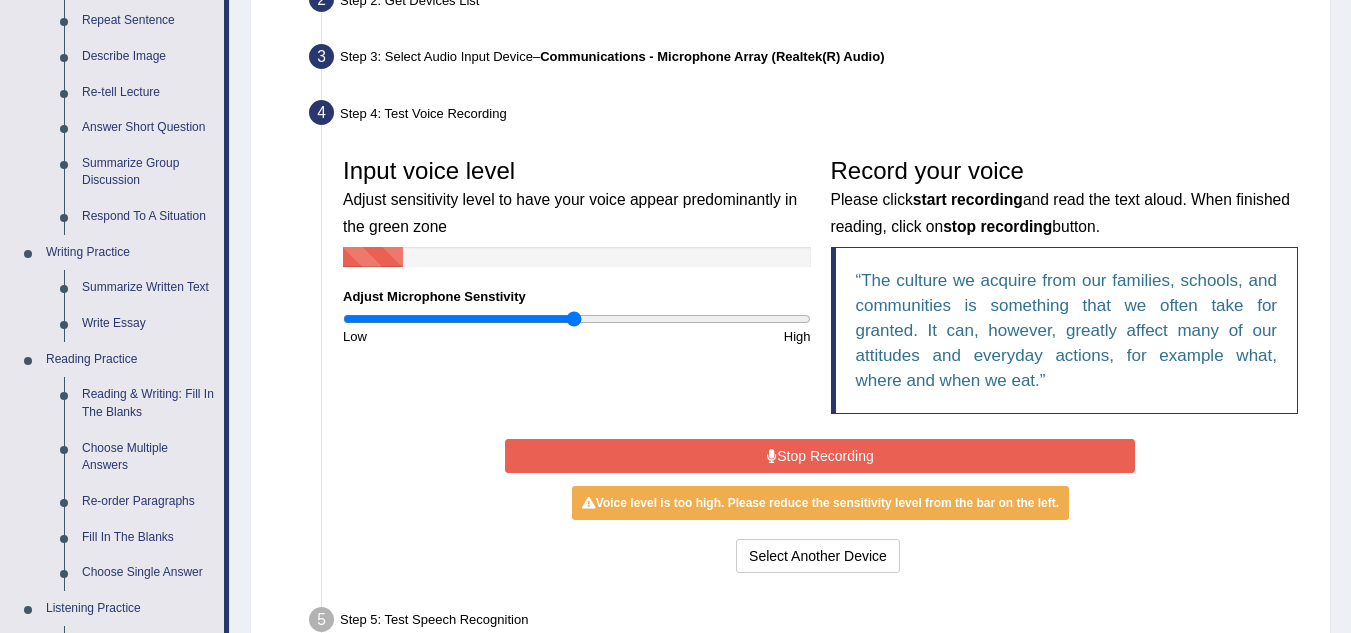 click on "Stop Recording" at bounding box center [820, 456] 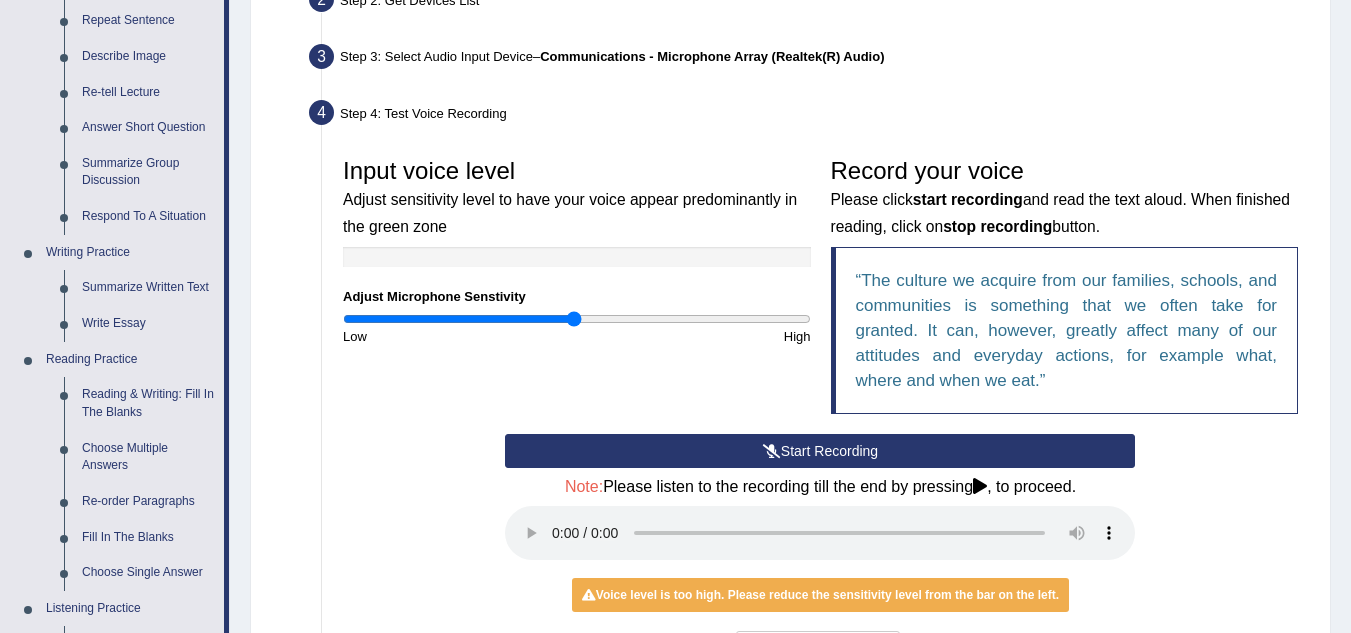 scroll, scrollTop: 833, scrollLeft: 0, axis: vertical 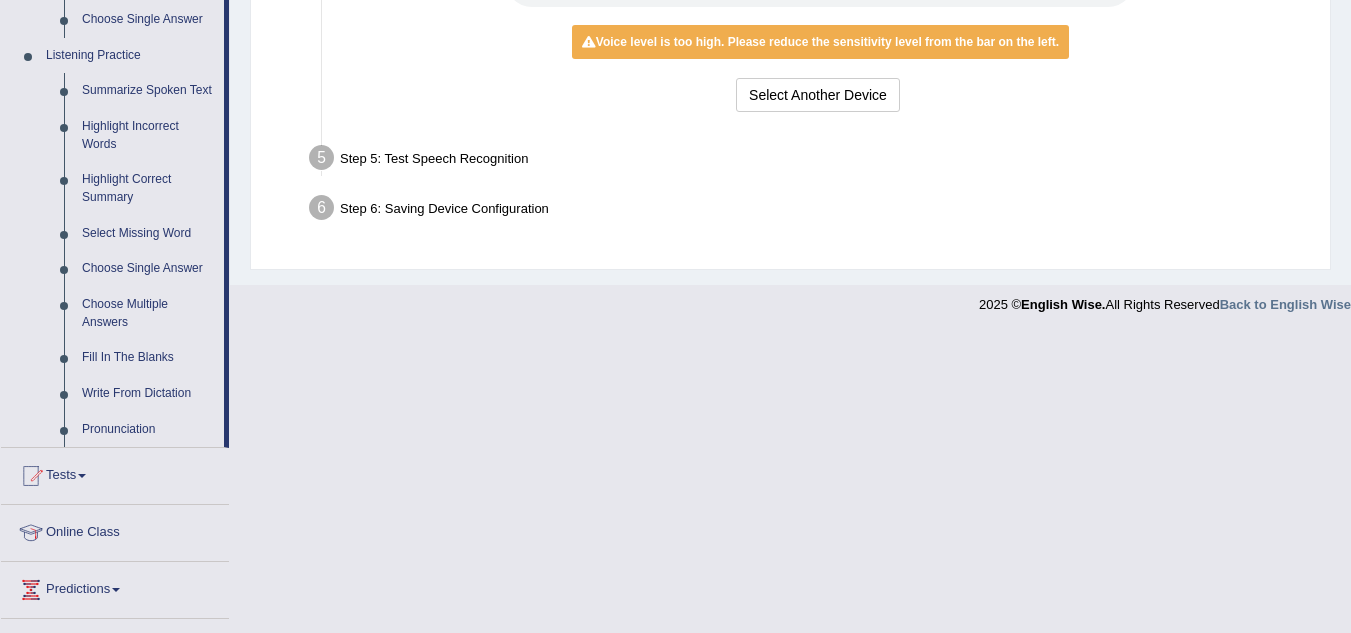 drag, startPoint x: 512, startPoint y: 158, endPoint x: 1161, endPoint y: 198, distance: 650.2315 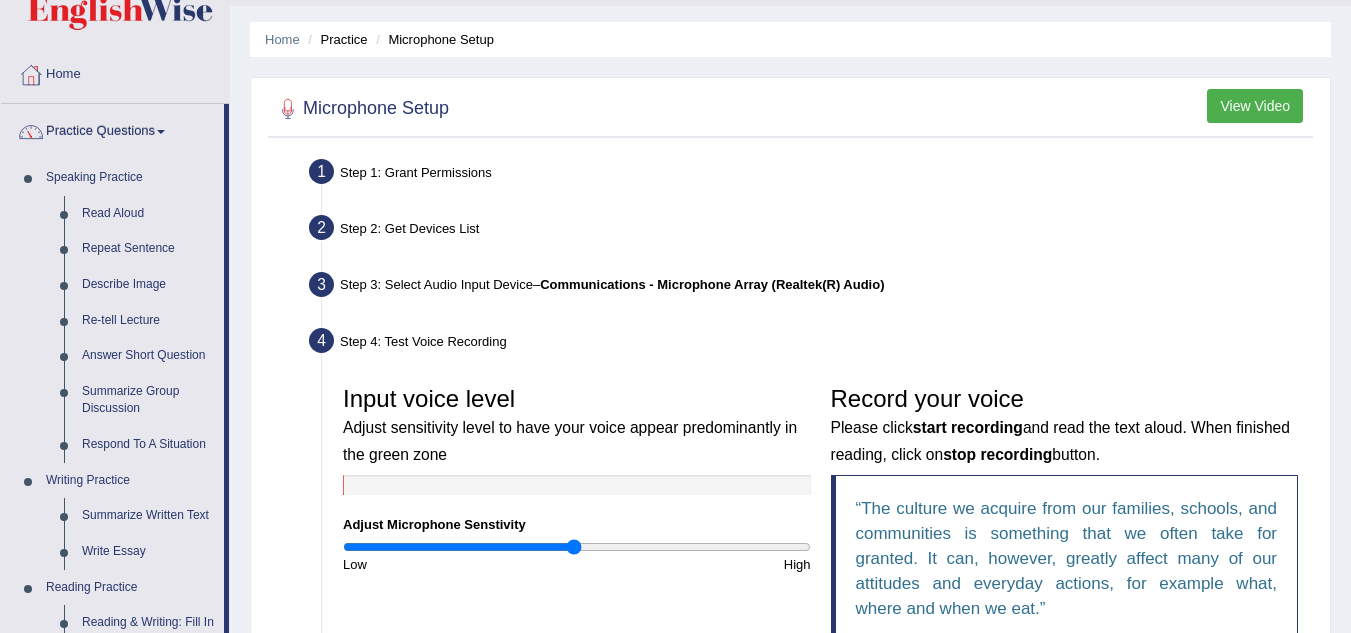 scroll, scrollTop: 0, scrollLeft: 0, axis: both 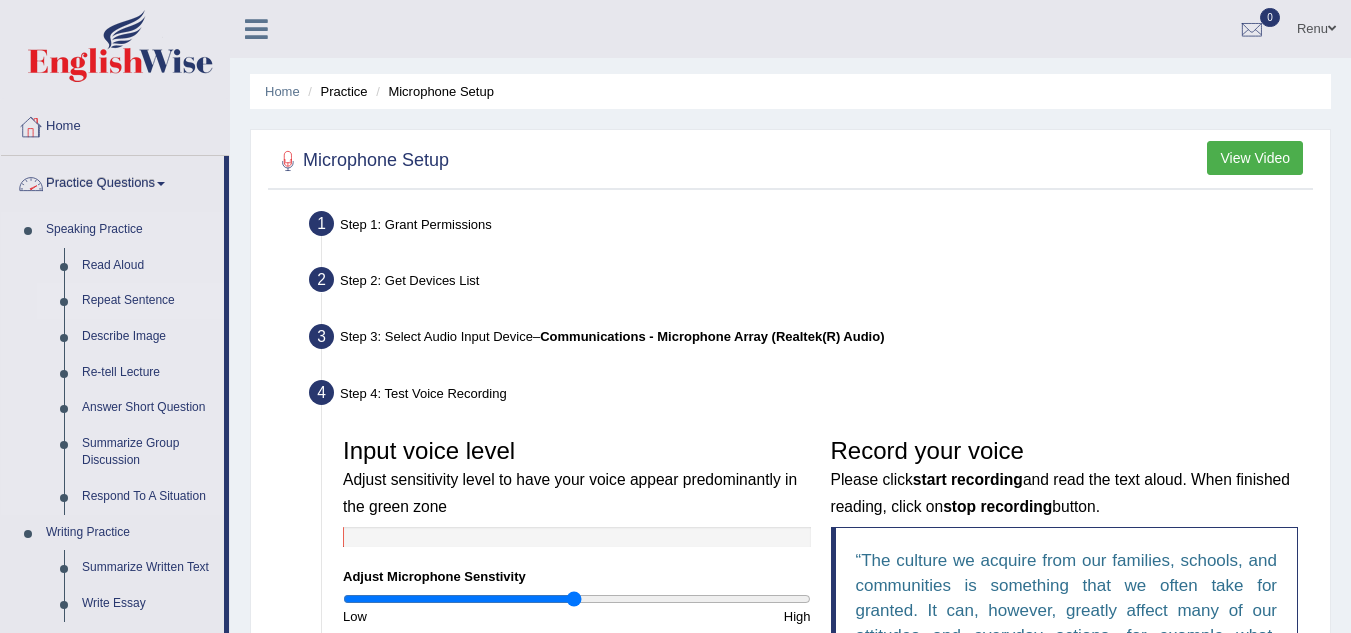 click on "Repeat Sentence" at bounding box center (148, 301) 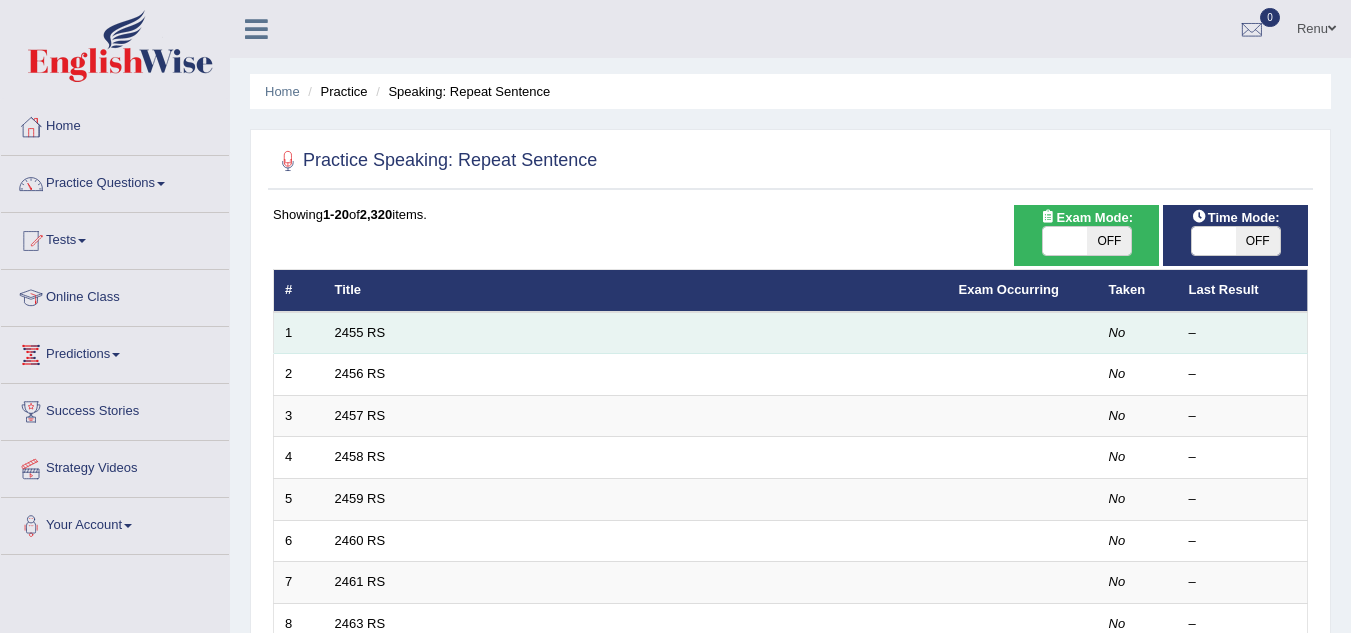 scroll, scrollTop: 0, scrollLeft: 0, axis: both 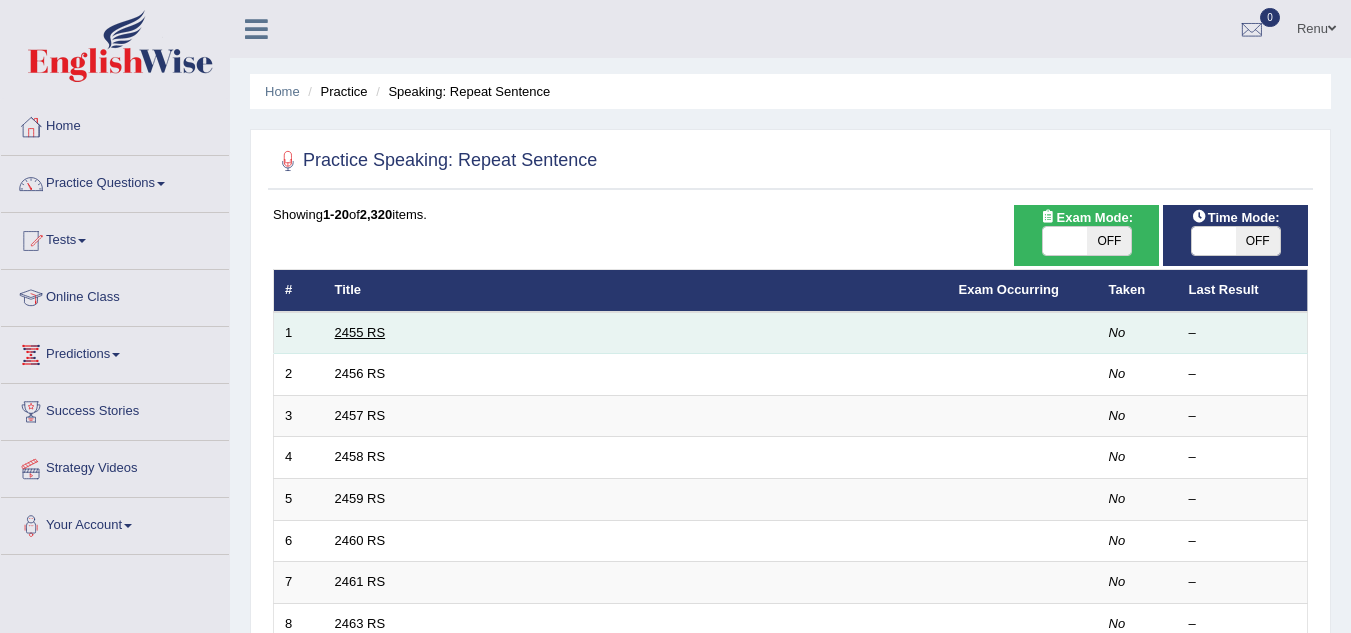 click on "2455 RS" at bounding box center [360, 332] 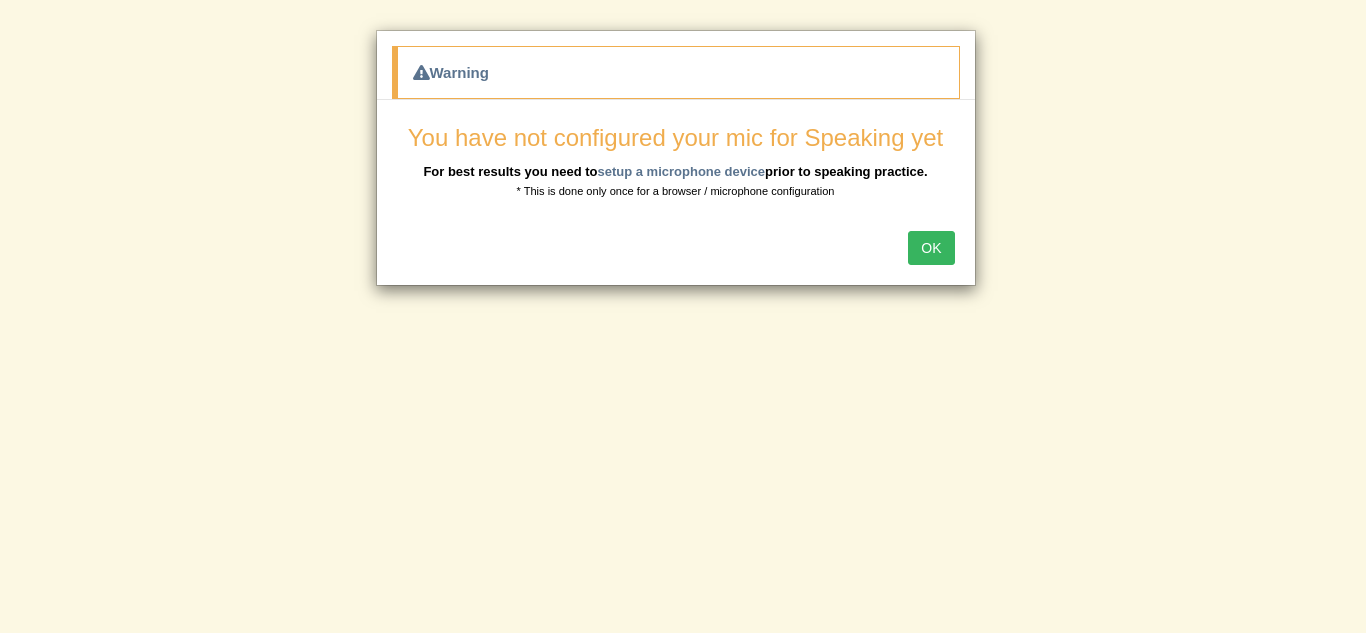 scroll, scrollTop: 0, scrollLeft: 0, axis: both 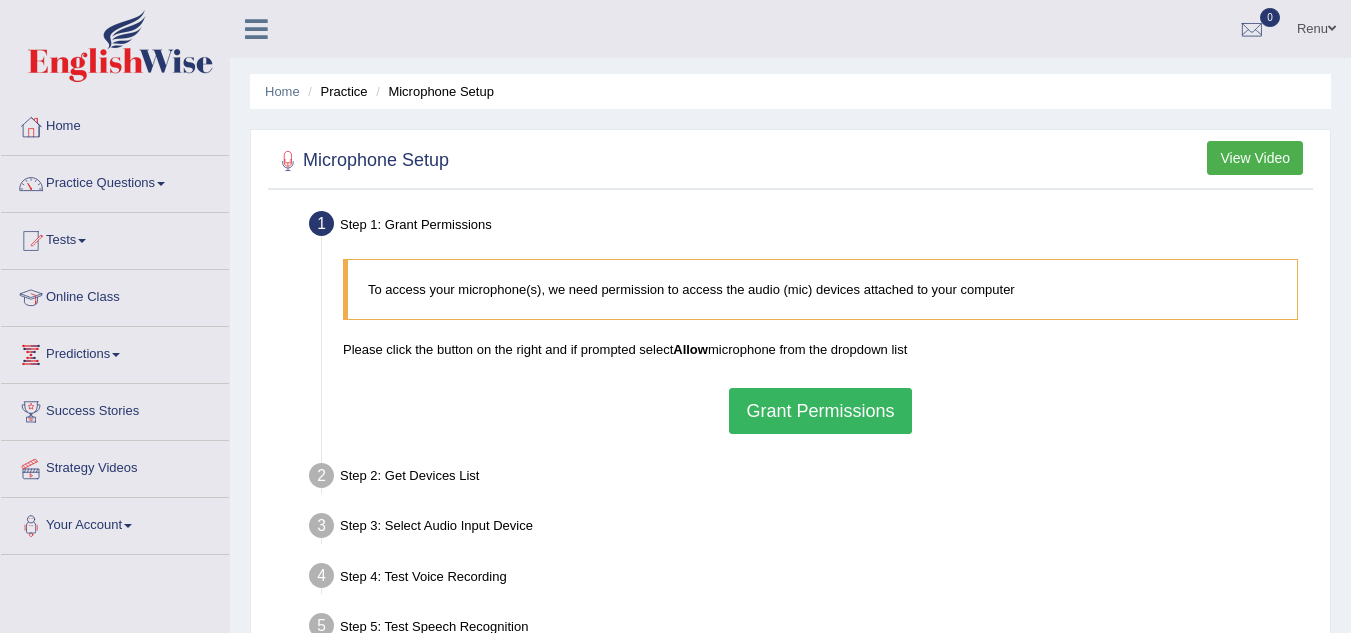 click on "Grant Permissions" at bounding box center [820, 411] 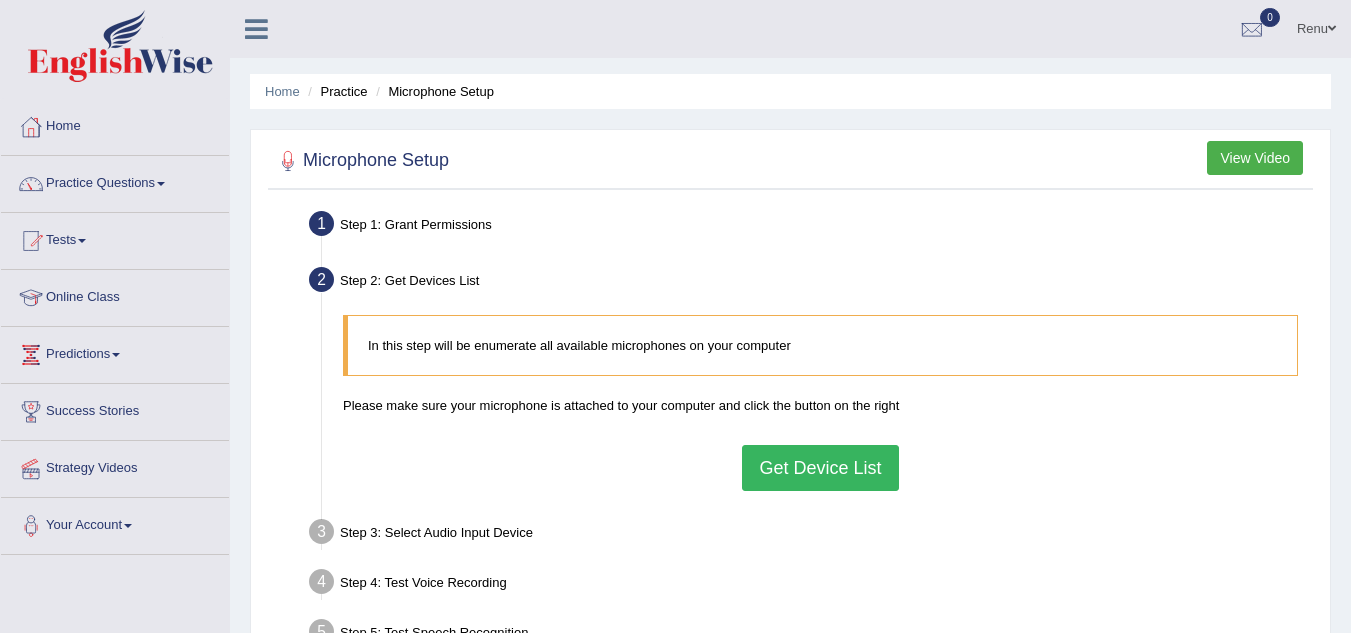 click on "Get Device List" at bounding box center [820, 468] 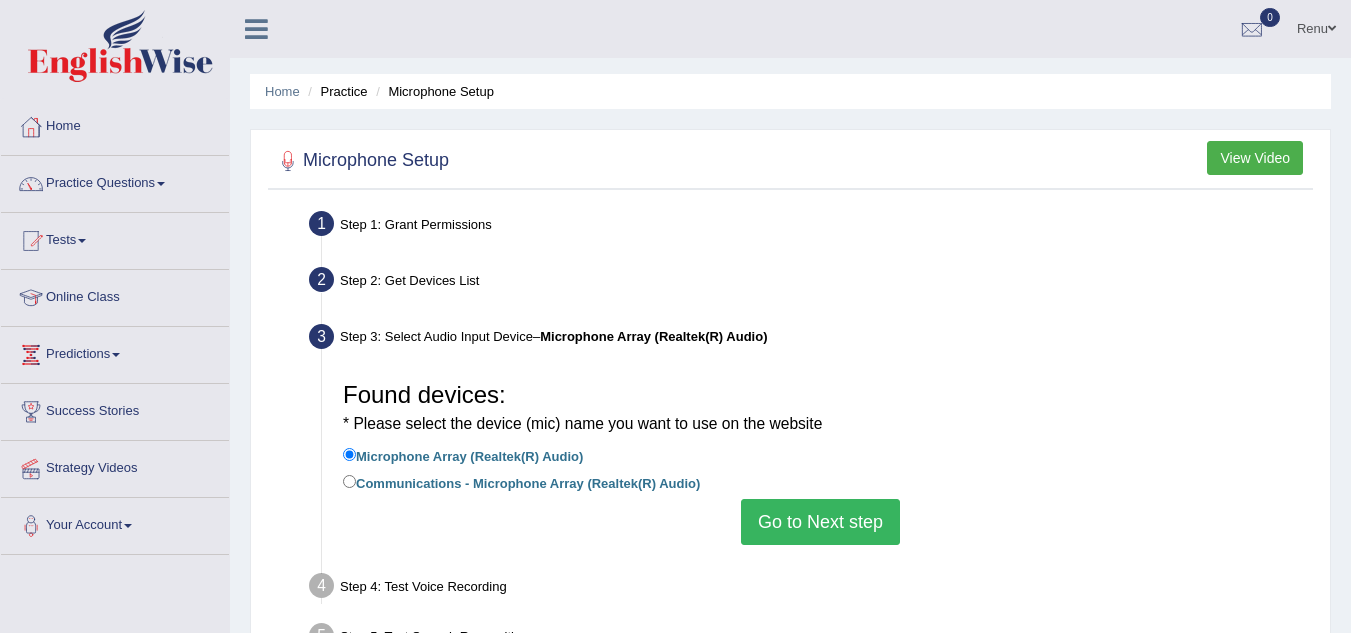 click on "Go to Next step" at bounding box center [820, 522] 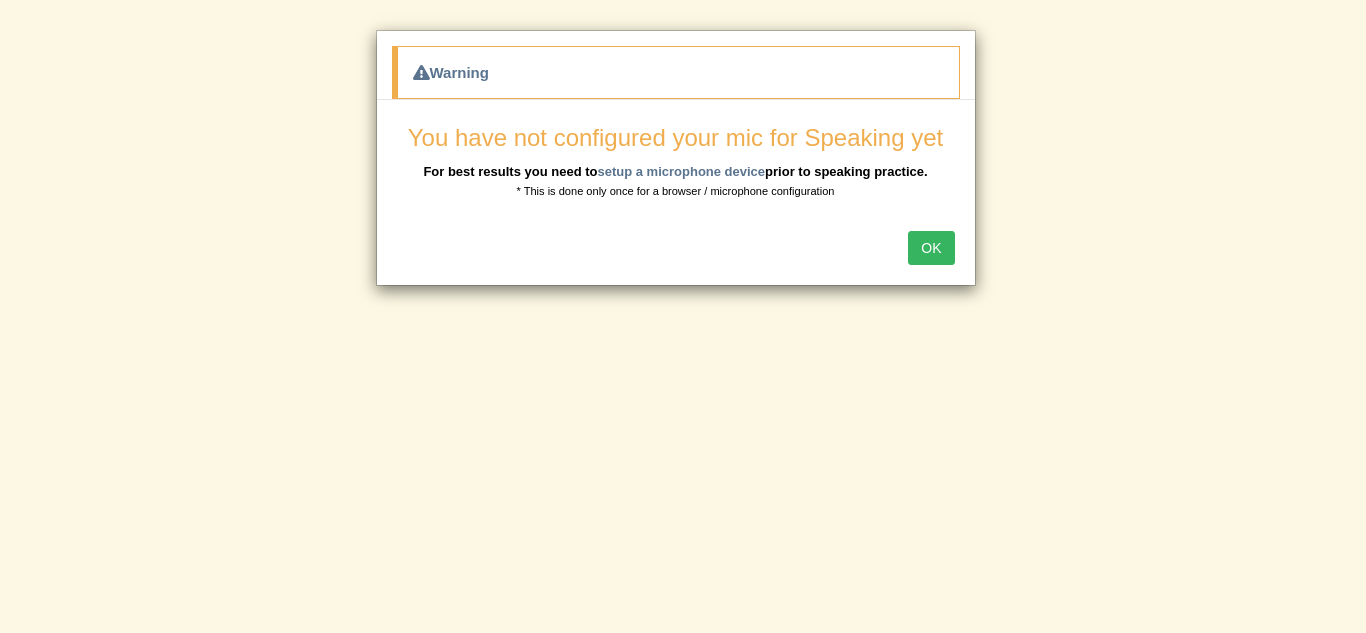 scroll, scrollTop: 0, scrollLeft: 0, axis: both 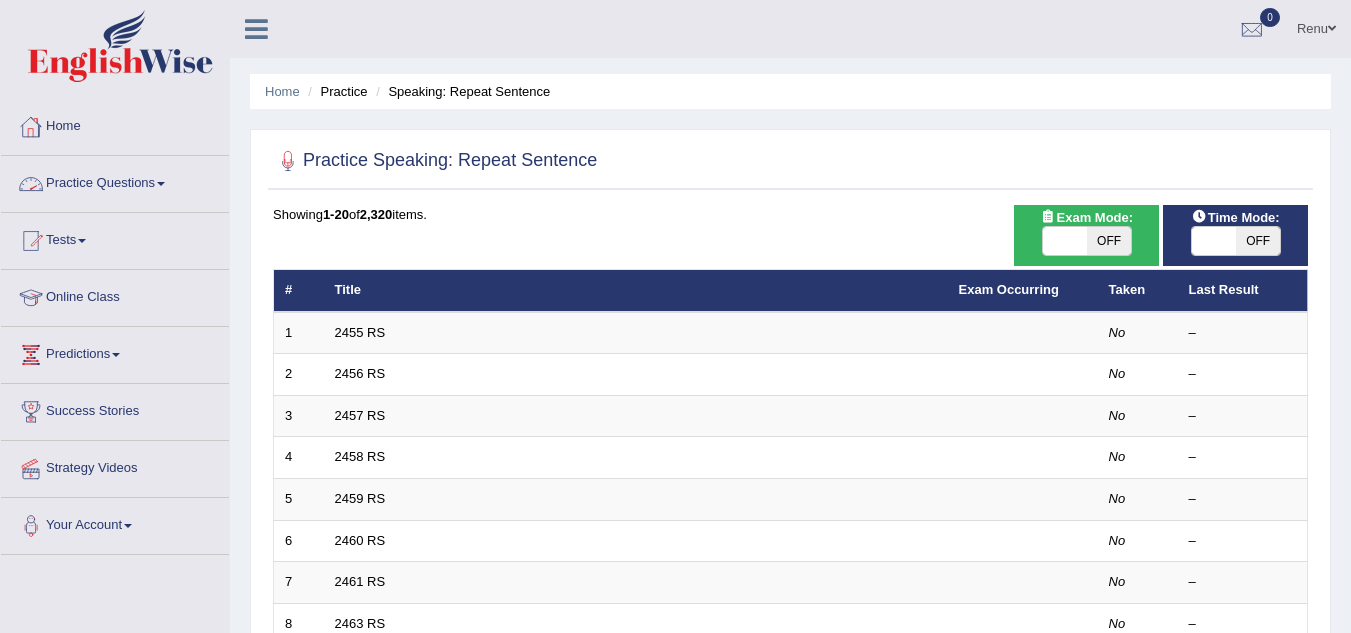click on "Practice Questions" at bounding box center (115, 181) 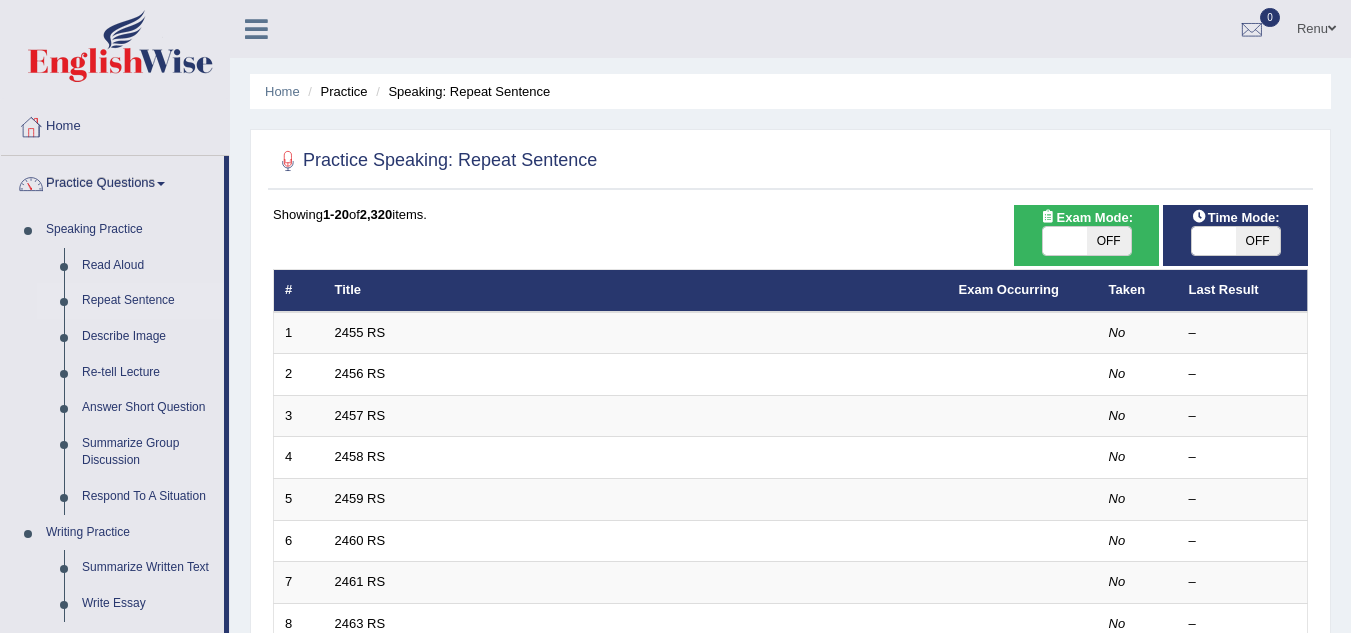 scroll, scrollTop: 553, scrollLeft: 0, axis: vertical 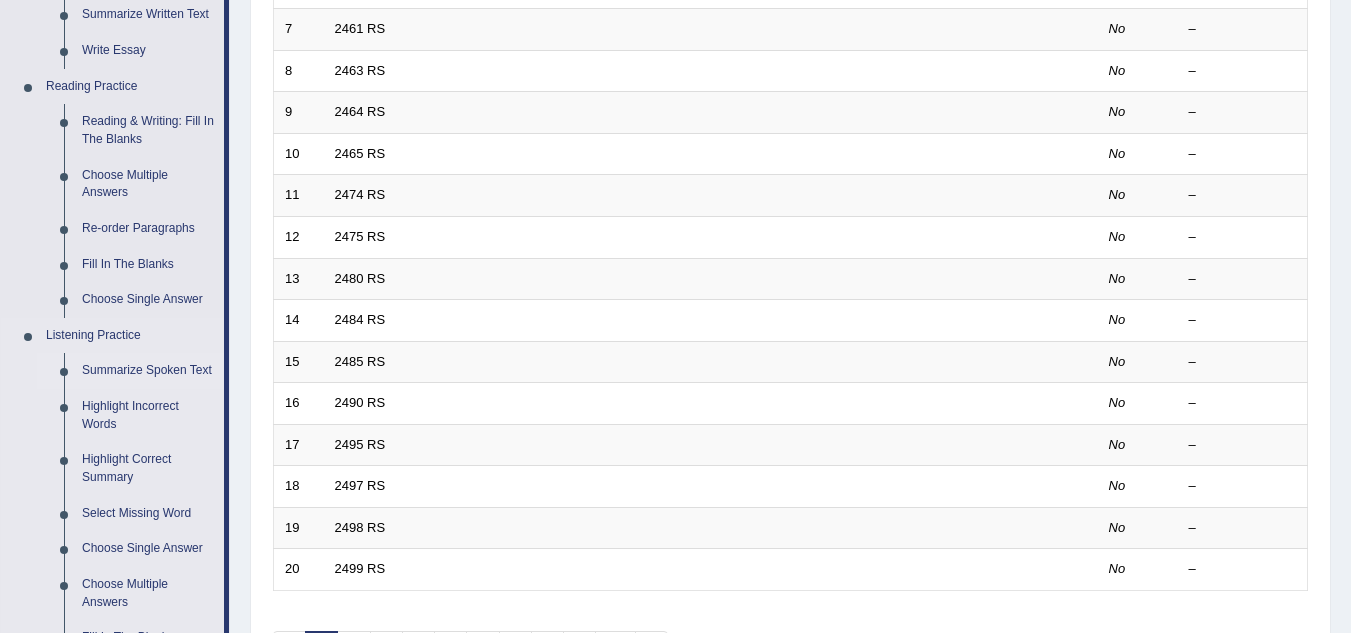 click on "Summarize Spoken Text" at bounding box center (148, 371) 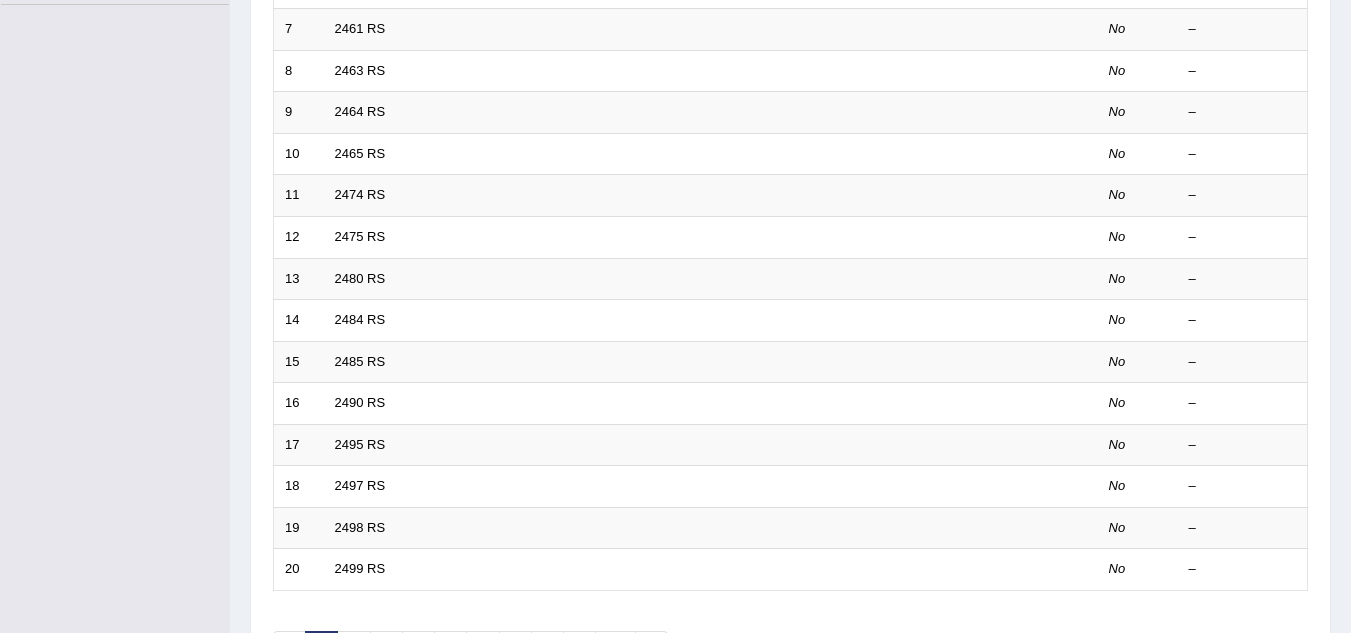 scroll, scrollTop: 253, scrollLeft: 0, axis: vertical 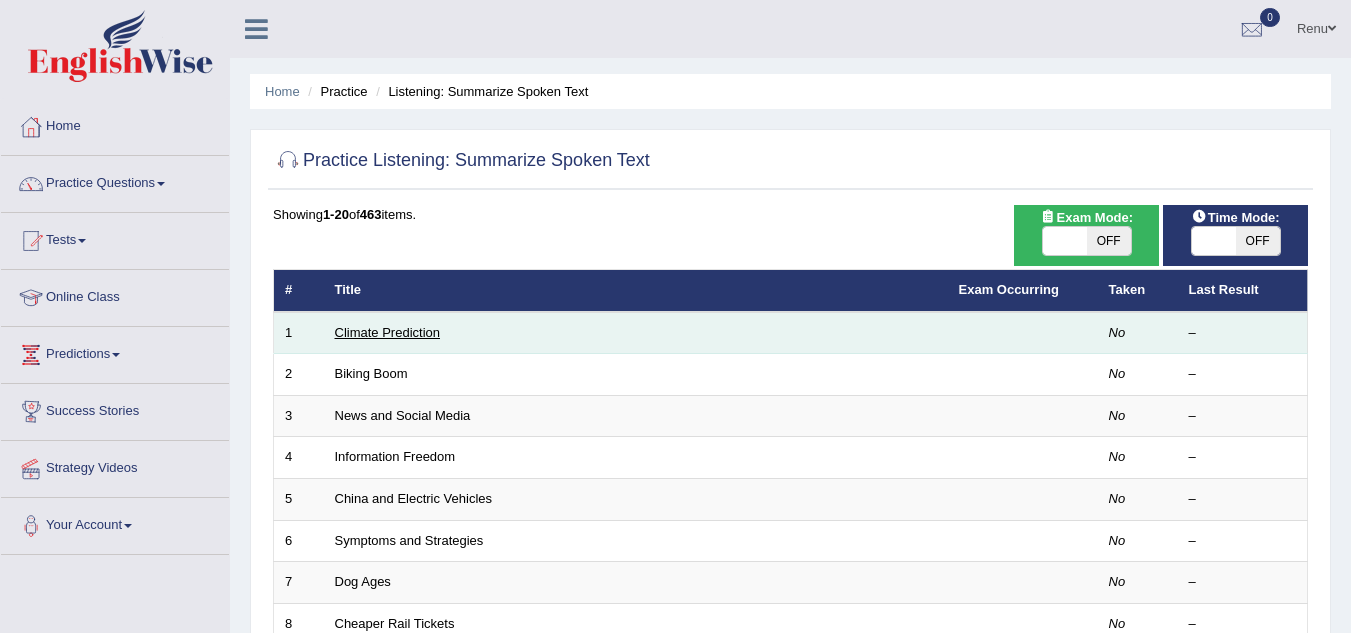 click on "Climate Prediction" at bounding box center (388, 332) 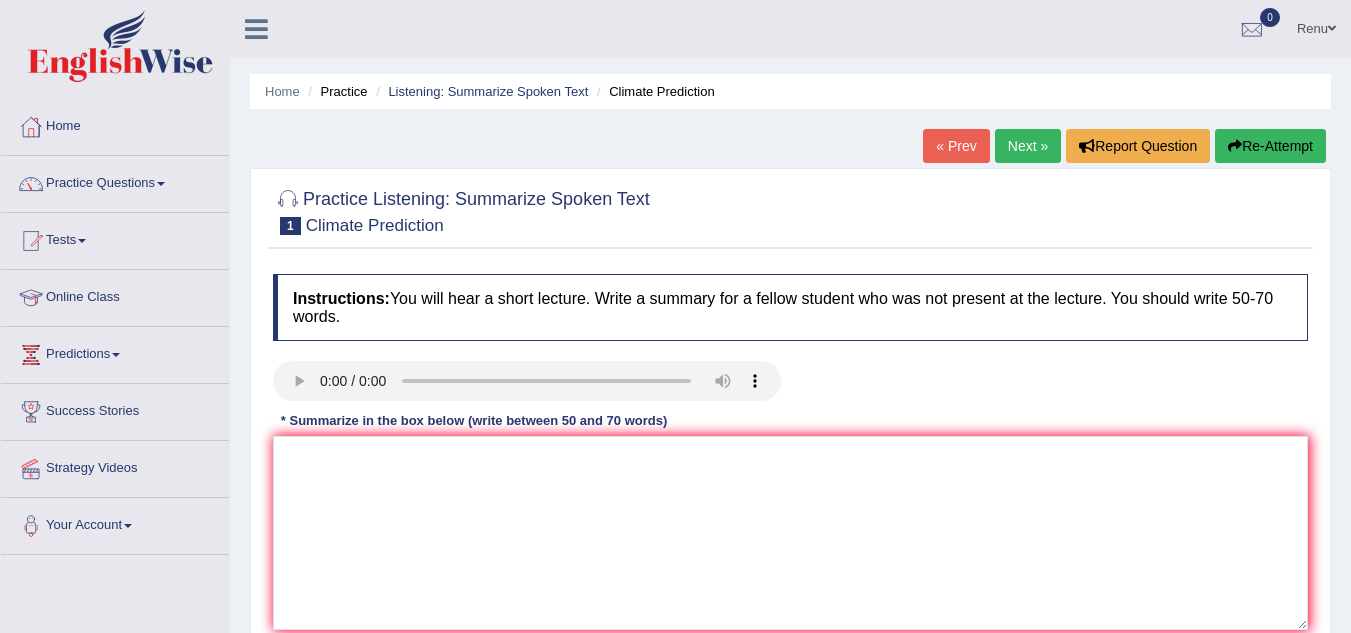 scroll, scrollTop: 0, scrollLeft: 0, axis: both 